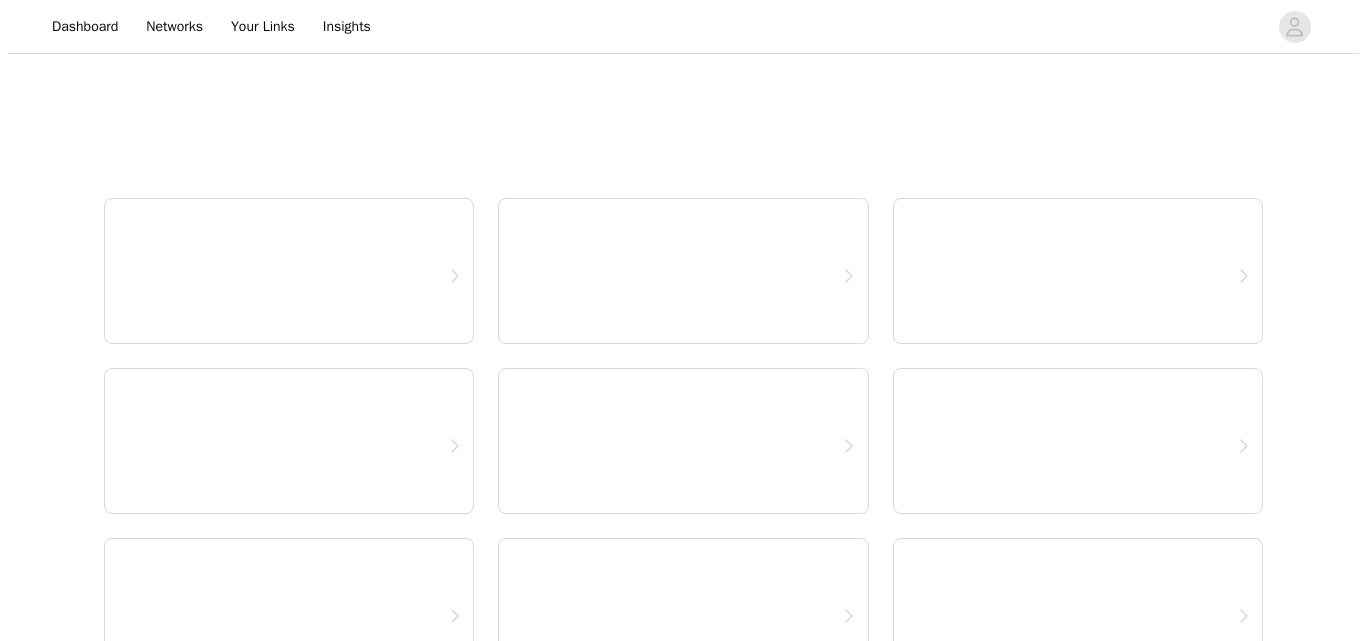 scroll, scrollTop: 0, scrollLeft: 0, axis: both 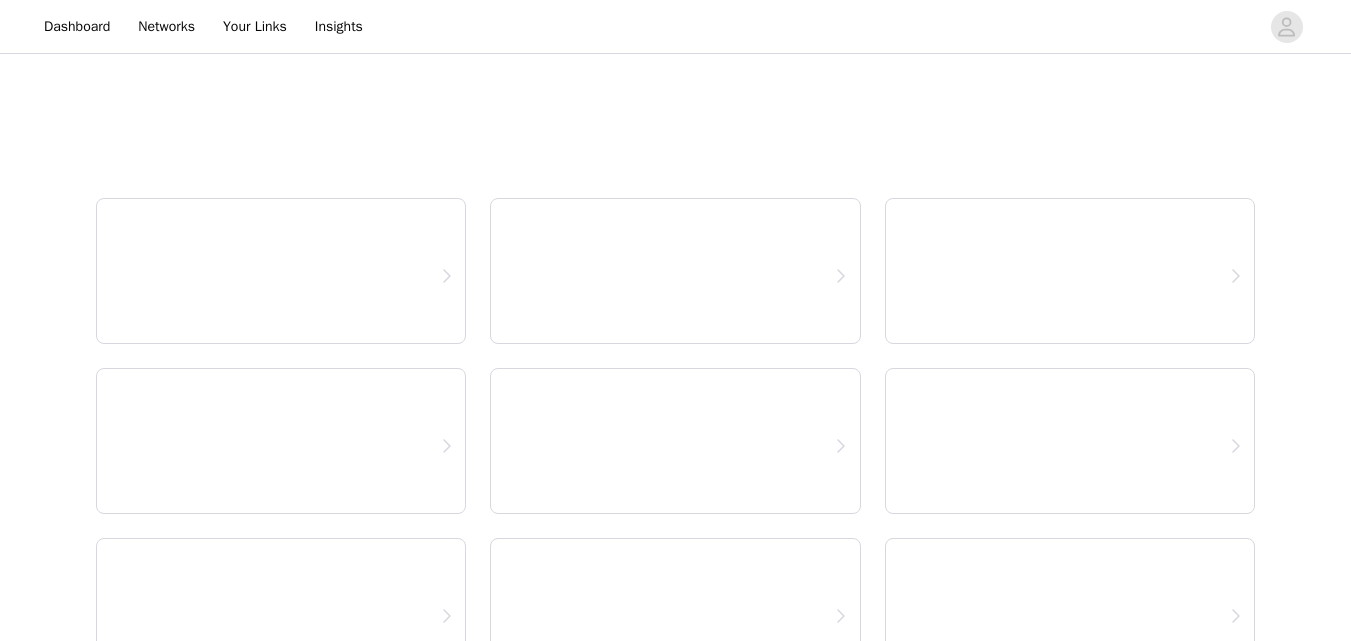 select on "12" 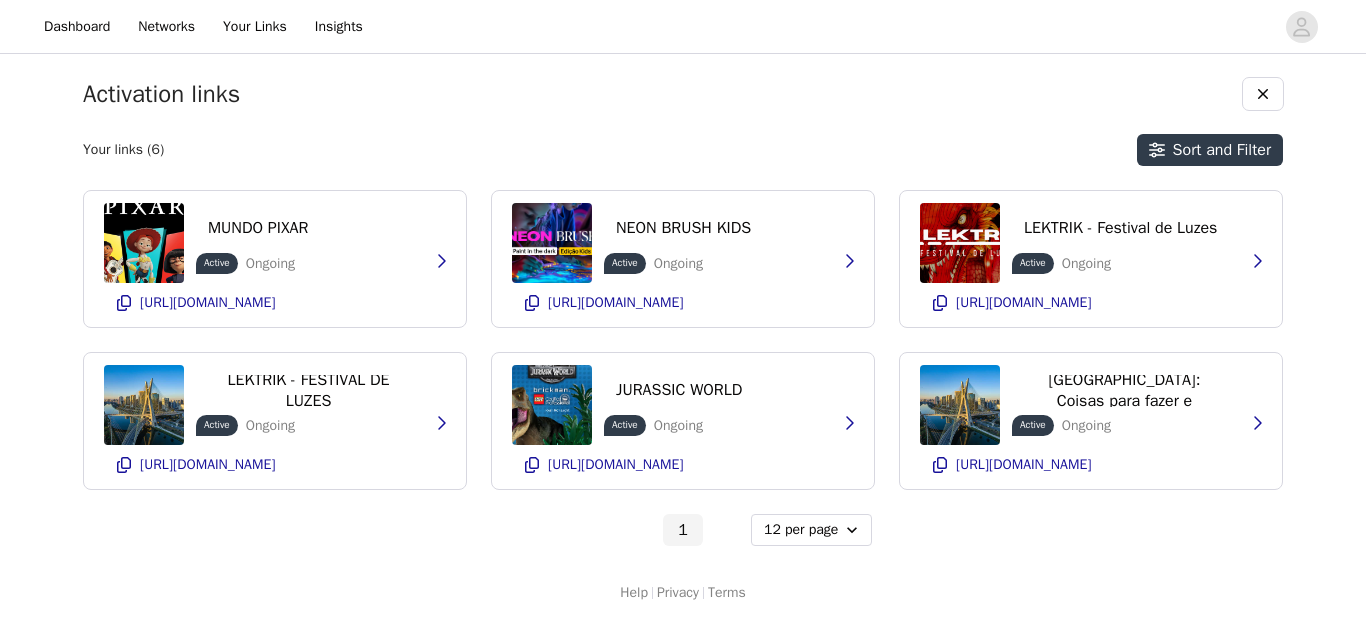 scroll, scrollTop: 0, scrollLeft: 0, axis: both 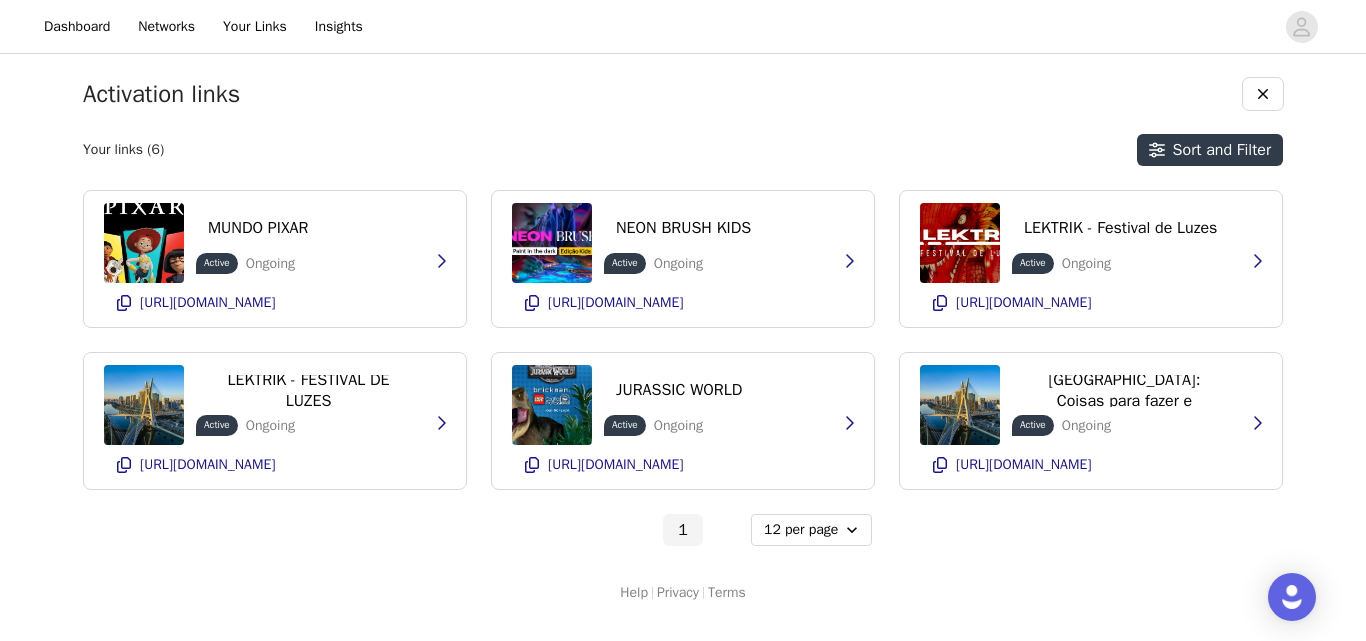 click on "Your links (6)" at bounding box center [123, 150] 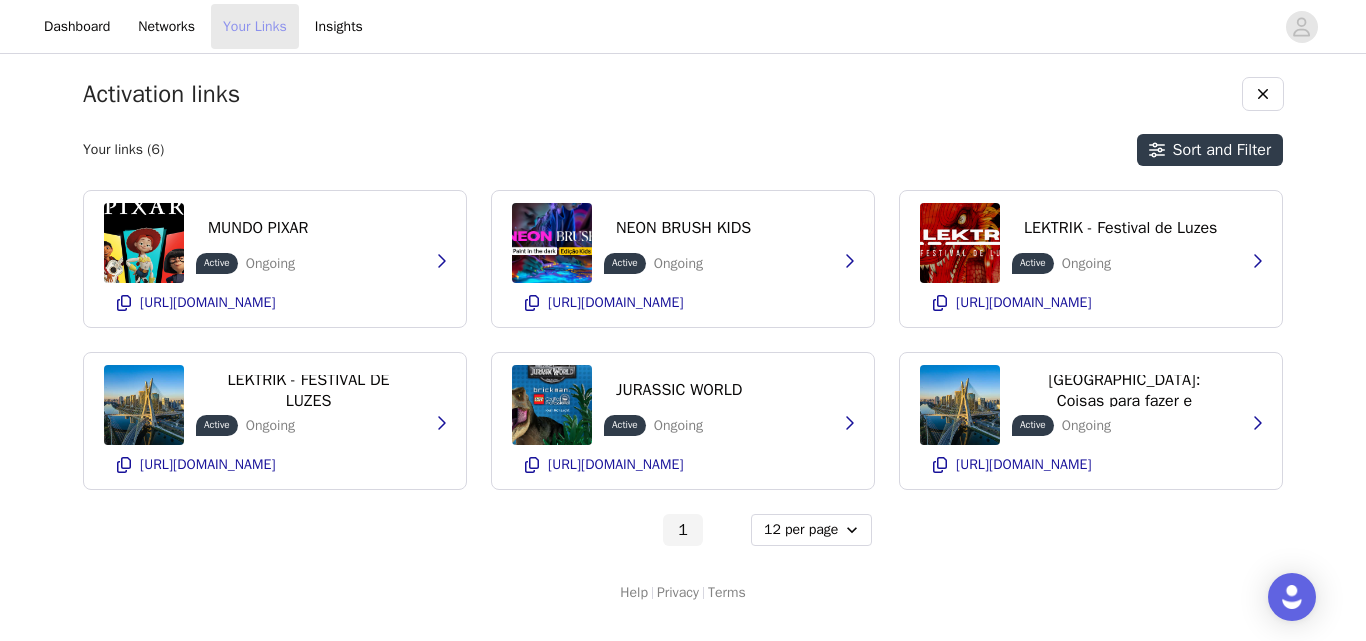 click on "Your Links" at bounding box center [255, 26] 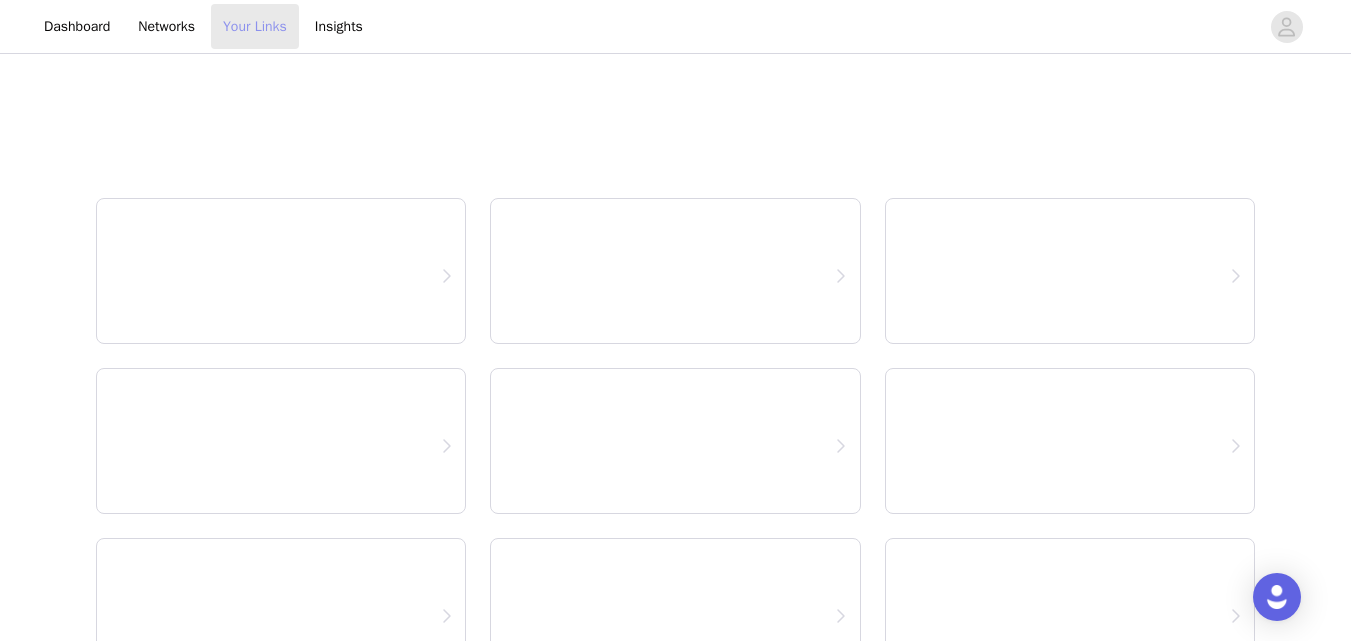 select on "12" 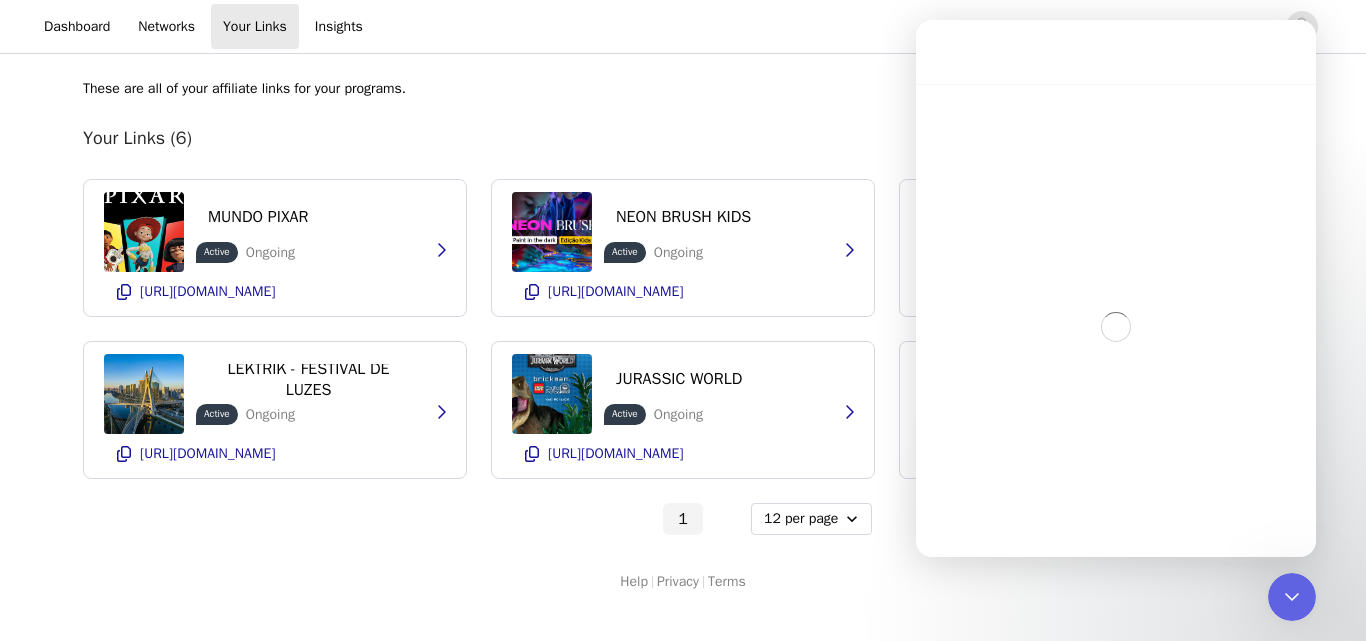 scroll, scrollTop: 0, scrollLeft: 0, axis: both 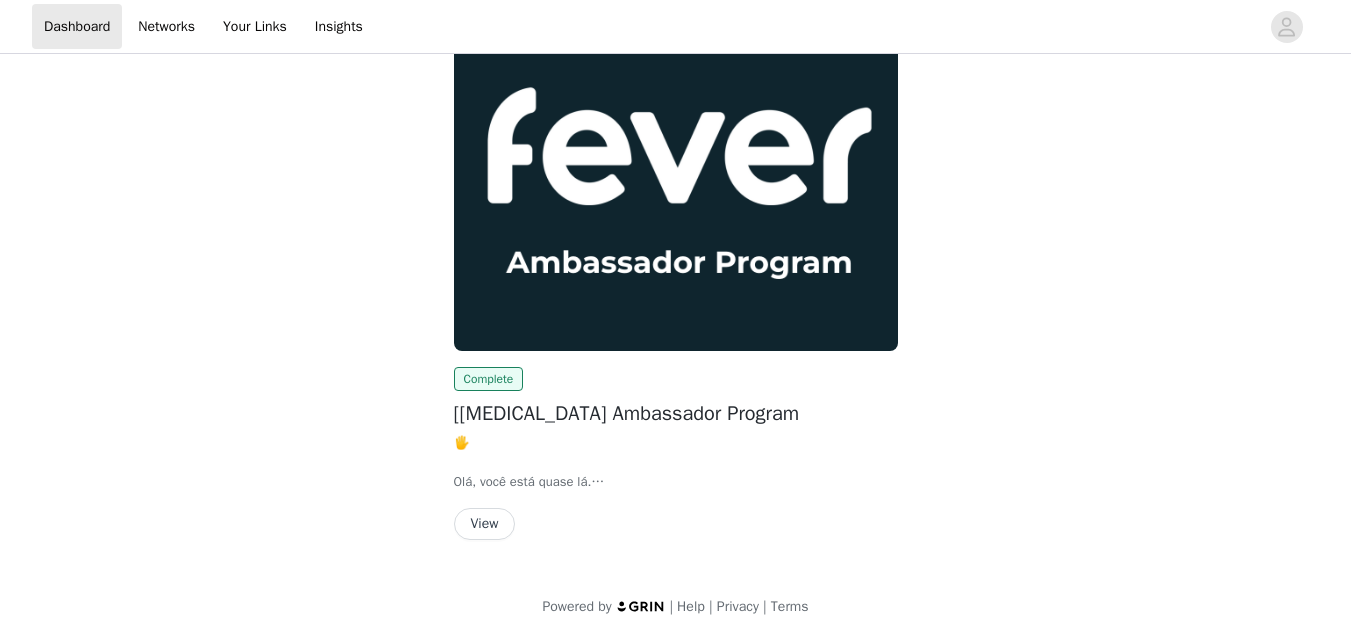 click at bounding box center [676, 184] 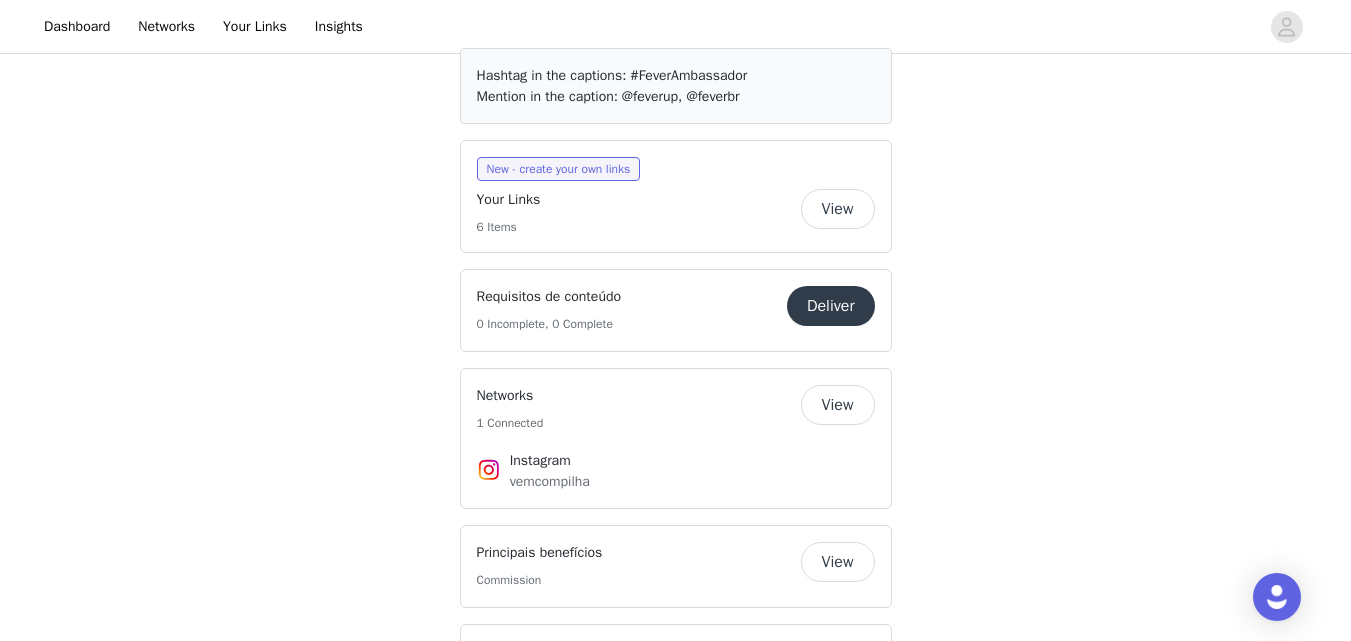 scroll, scrollTop: 900, scrollLeft: 0, axis: vertical 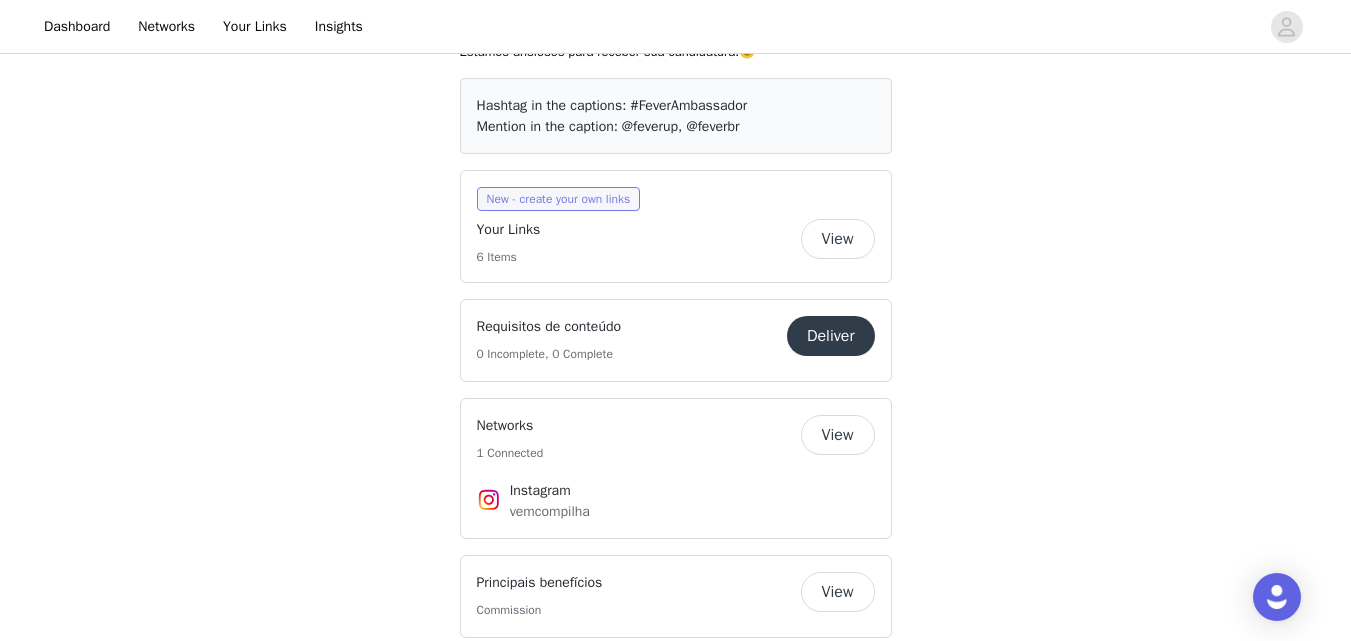 click on "New - create your own links" at bounding box center [559, 199] 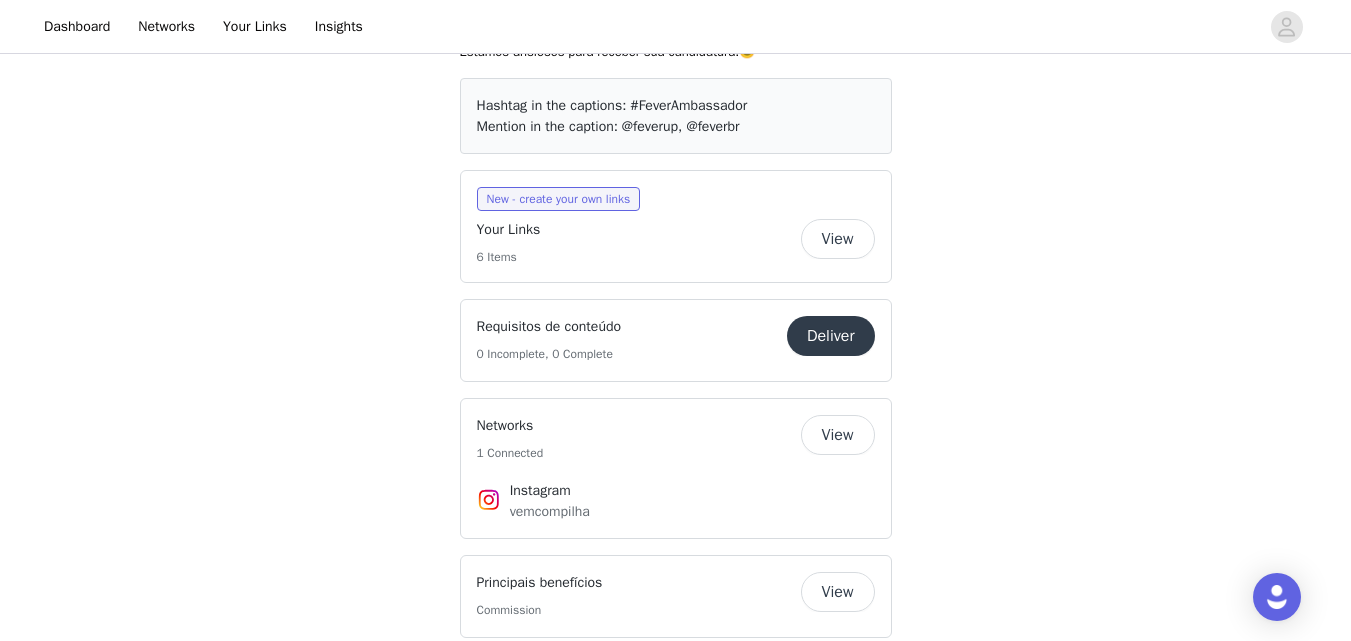 click on "View" at bounding box center [838, 239] 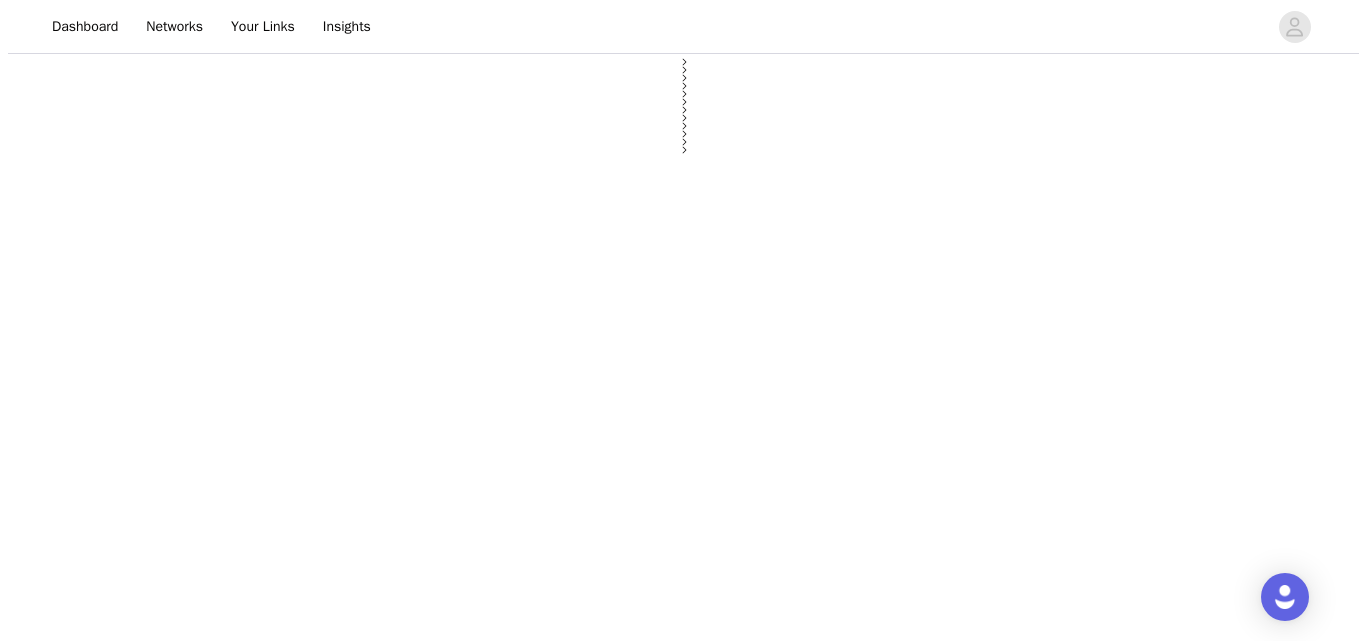 scroll, scrollTop: 0, scrollLeft: 0, axis: both 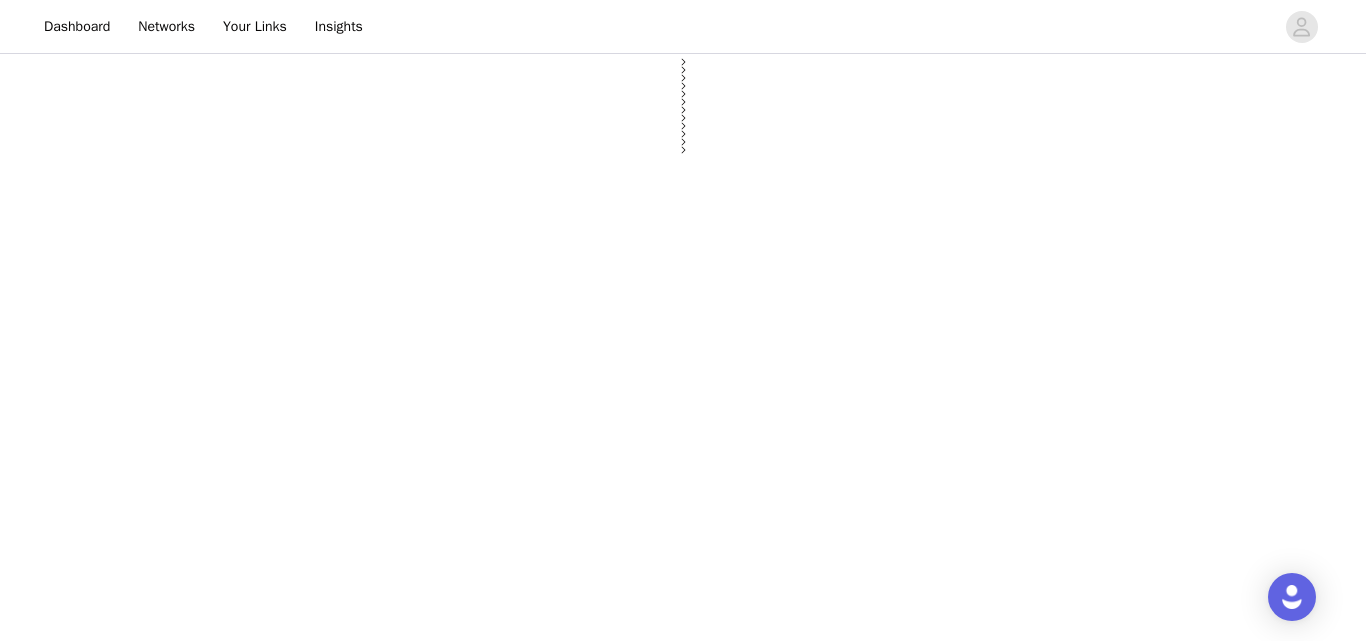 select on "12" 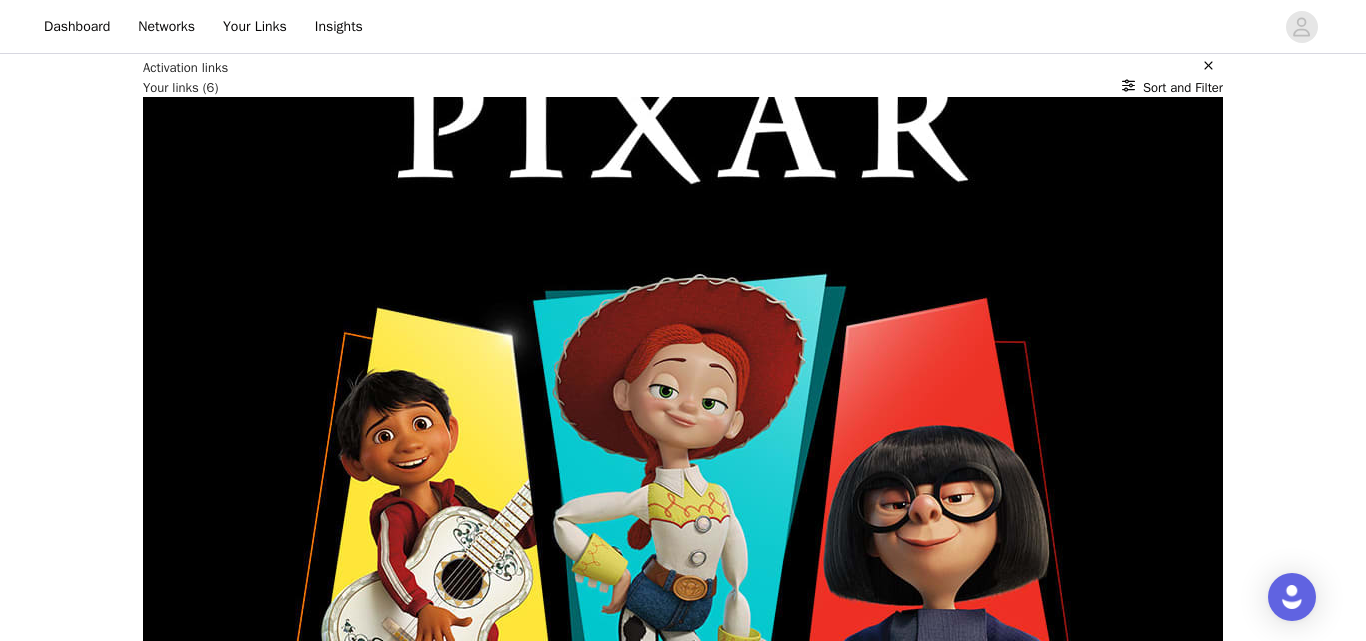 click on "Eventos em [GEOGRAPHIC_DATA]: Coisas para fazer e atividades | Fever" at bounding box center (348, 3322) 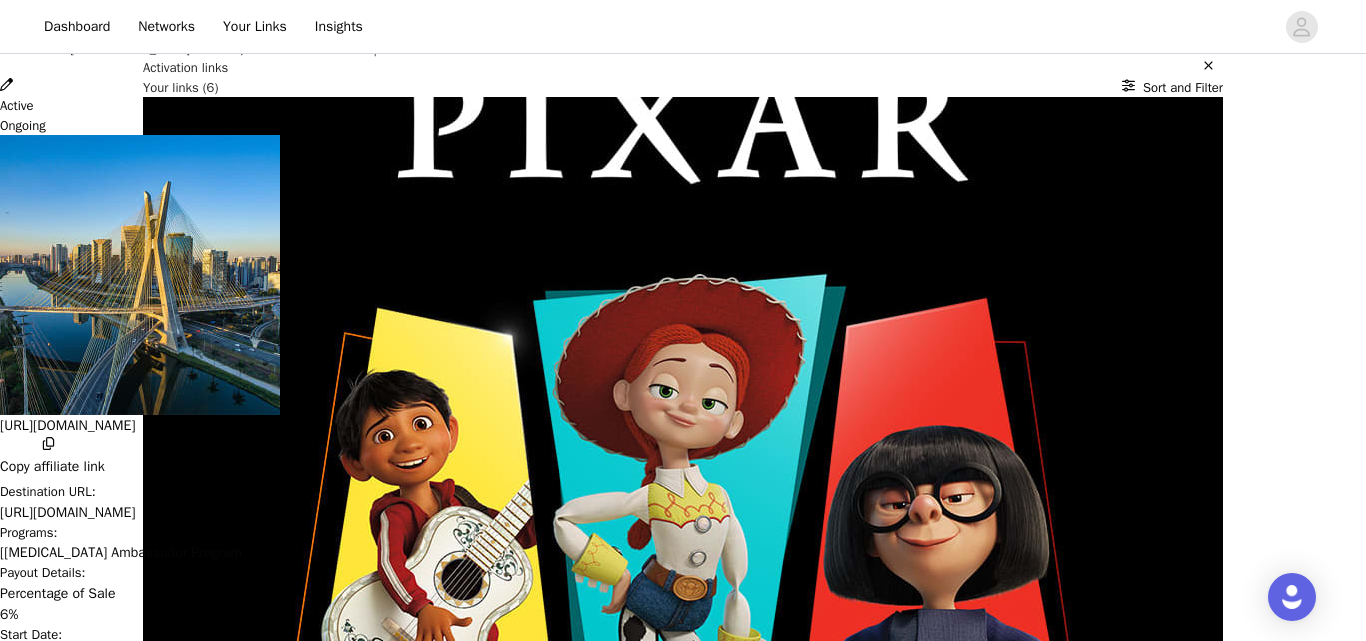 scroll, scrollTop: 0, scrollLeft: 0, axis: both 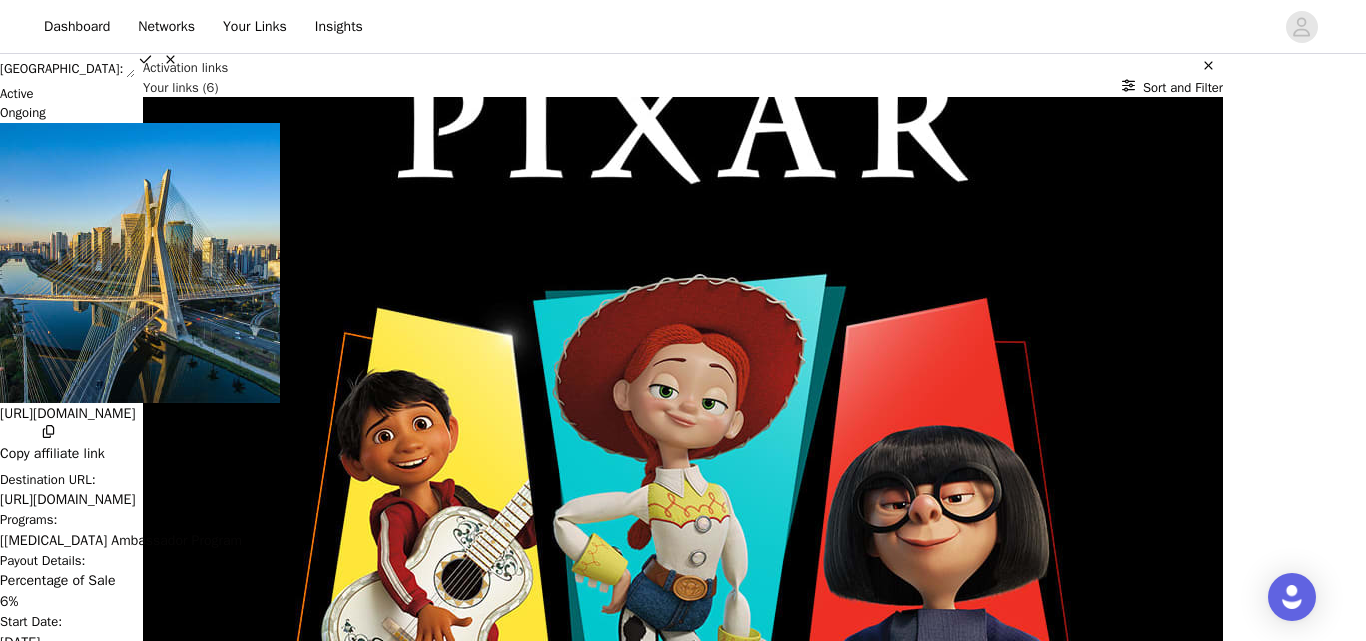 click at bounding box center [174, 62] 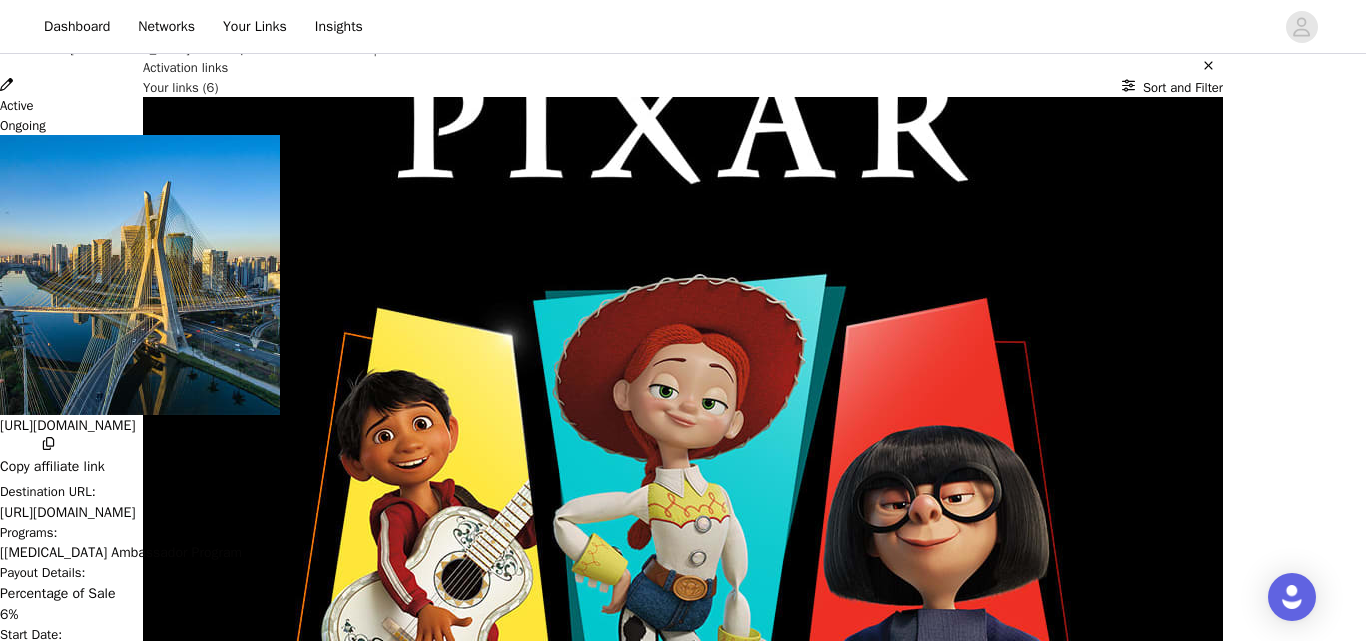 click 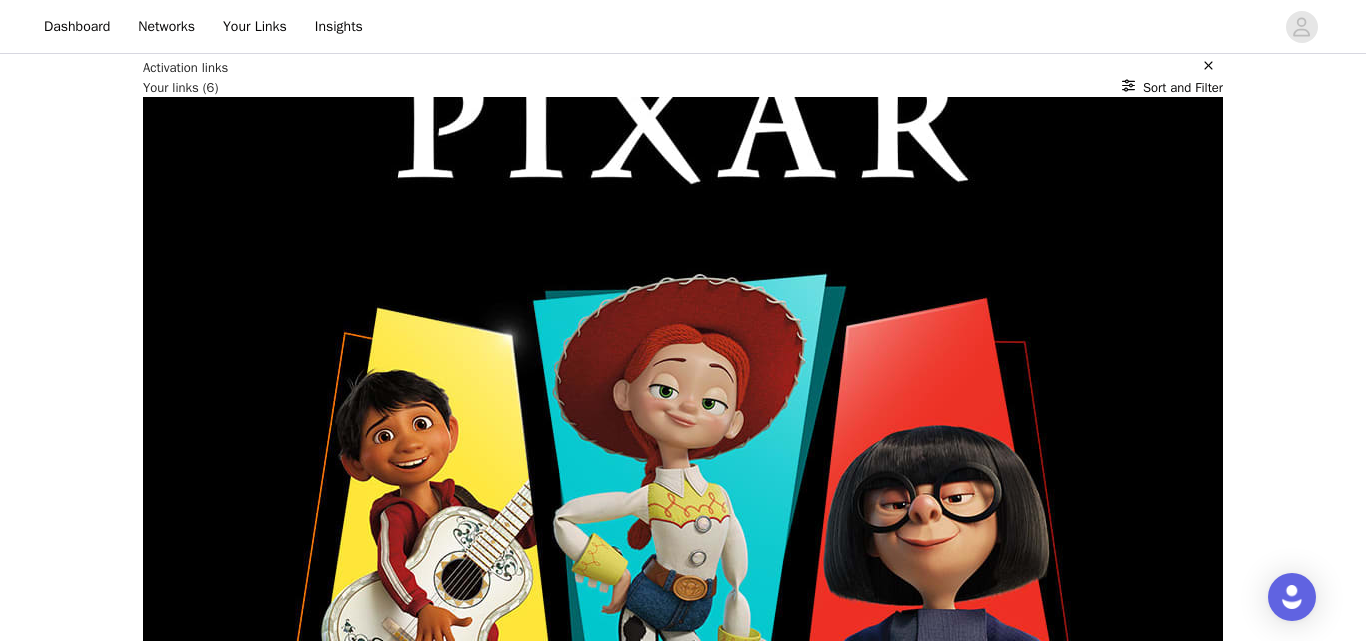 click 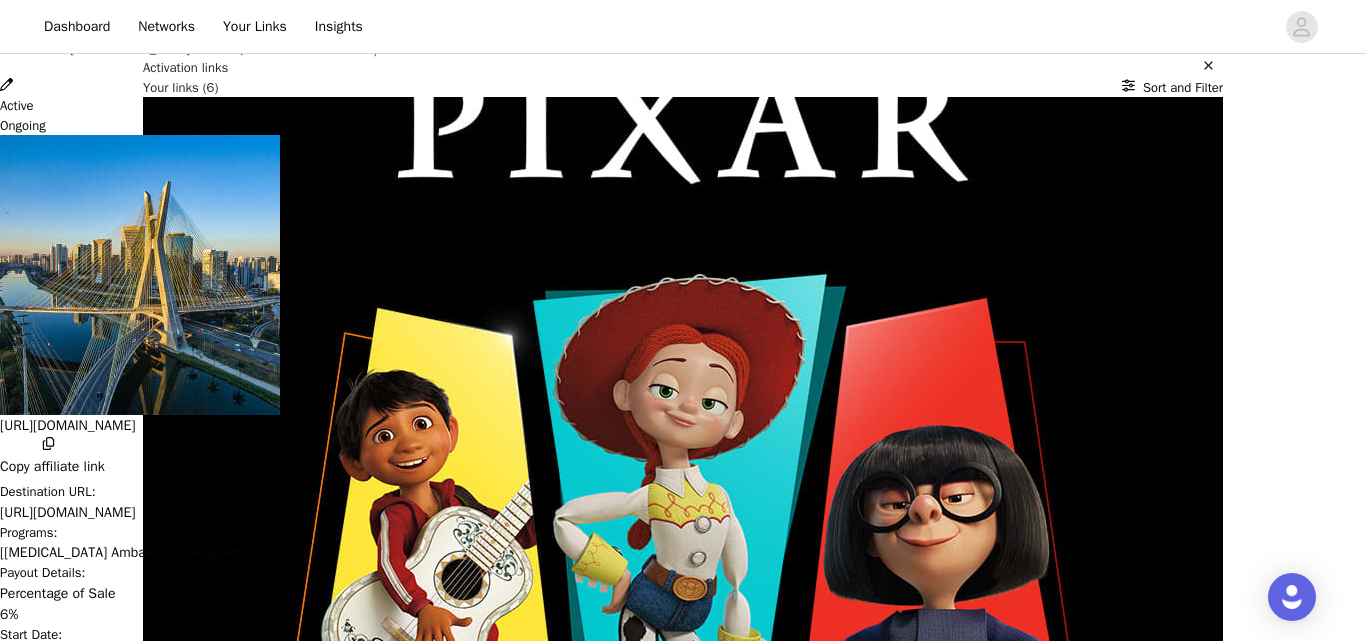 scroll, scrollTop: 0, scrollLeft: 0, axis: both 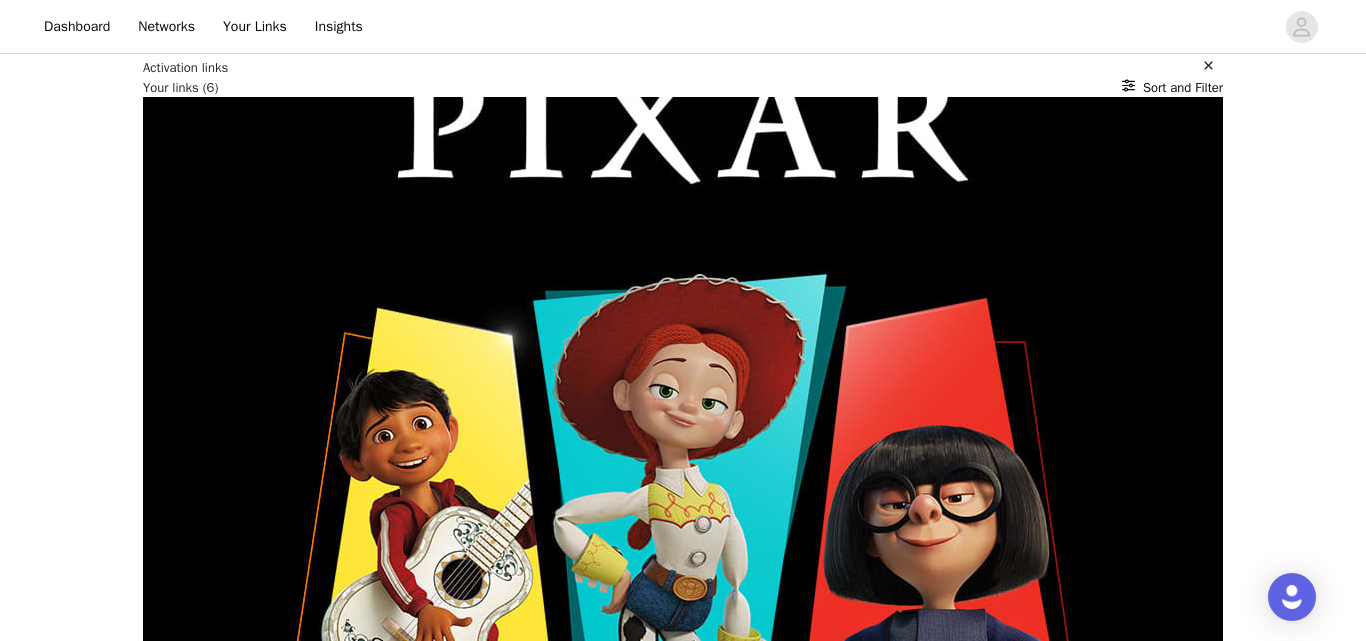 click on "Activation links" at bounding box center (185, 68) 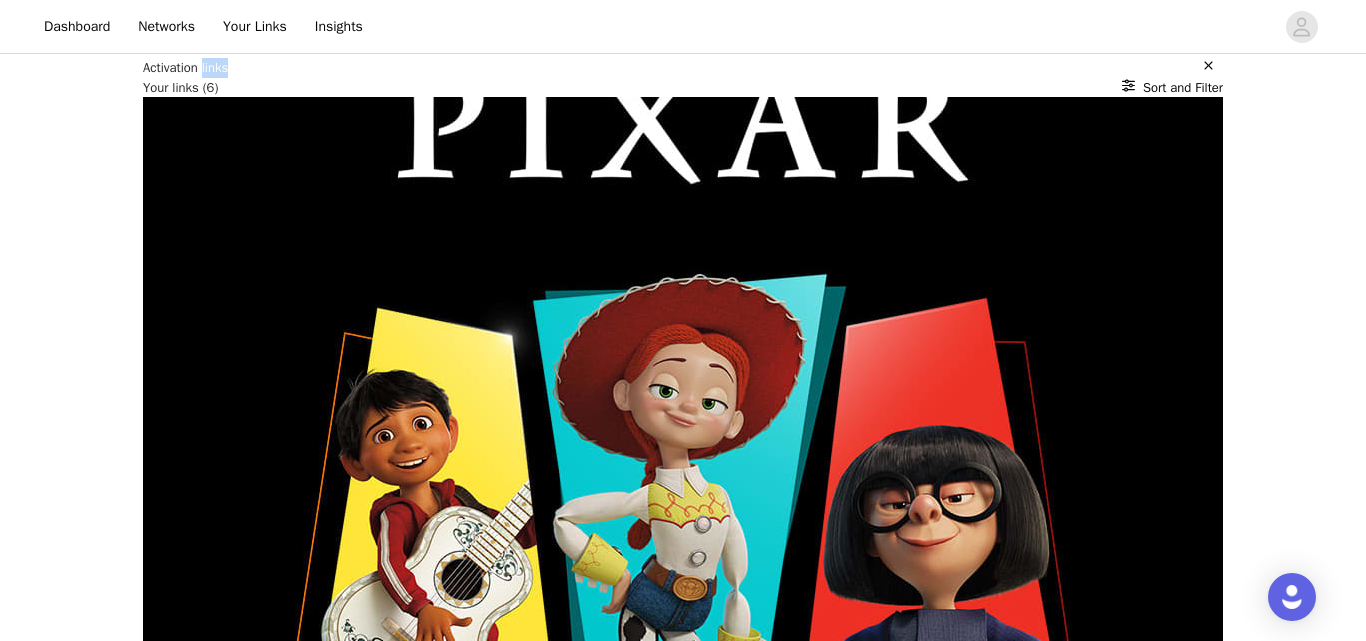 click on "Activation links" at bounding box center (185, 68) 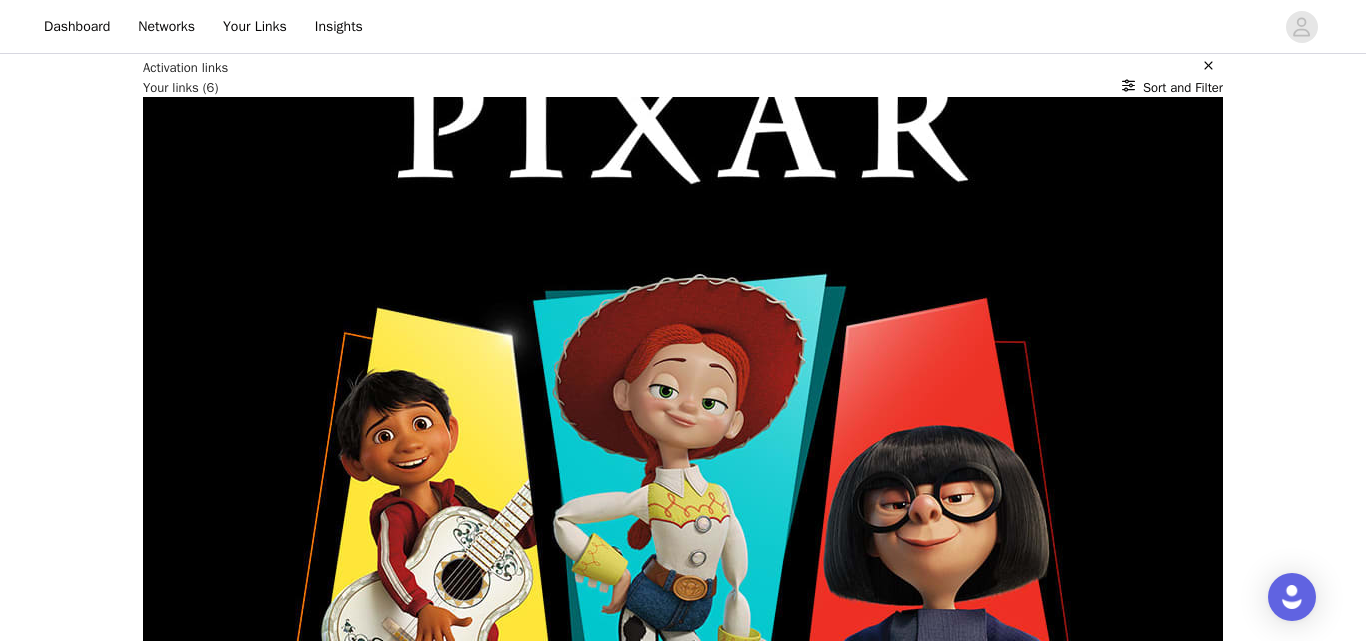 click on "Activation links Your links (6) Sort and Filter MUNDO PIXAR Active Ongoing https://glnk.io/lrw8q/feverxvemcompilha28v NEON BRUSH KIDS Active Ongoing https://glnk.io/lrw8q/feverxvemcompilha6hn LEKTRIK - Festival de Luzes Active Ongoing https://glnk.io/lrw8q/feverxvemcompilha94n LEKTRIK - FESTIVAL DE LUZES Active Ongoing https://glnk.io/lrw8q/feverxvemcompilha3jb JURASSIC WORLD Active Ongoing https://glnk.io/lrw8q/feverxvemcompilha7ap Eventos em São Paulo: Coisas para fazer e atividades | Fever Active Ongoing https://glnk.io/lrw8q/feverxvemcompilha 1  - Optional 6 per page 12 per page 24 per page" at bounding box center (683, 1779) 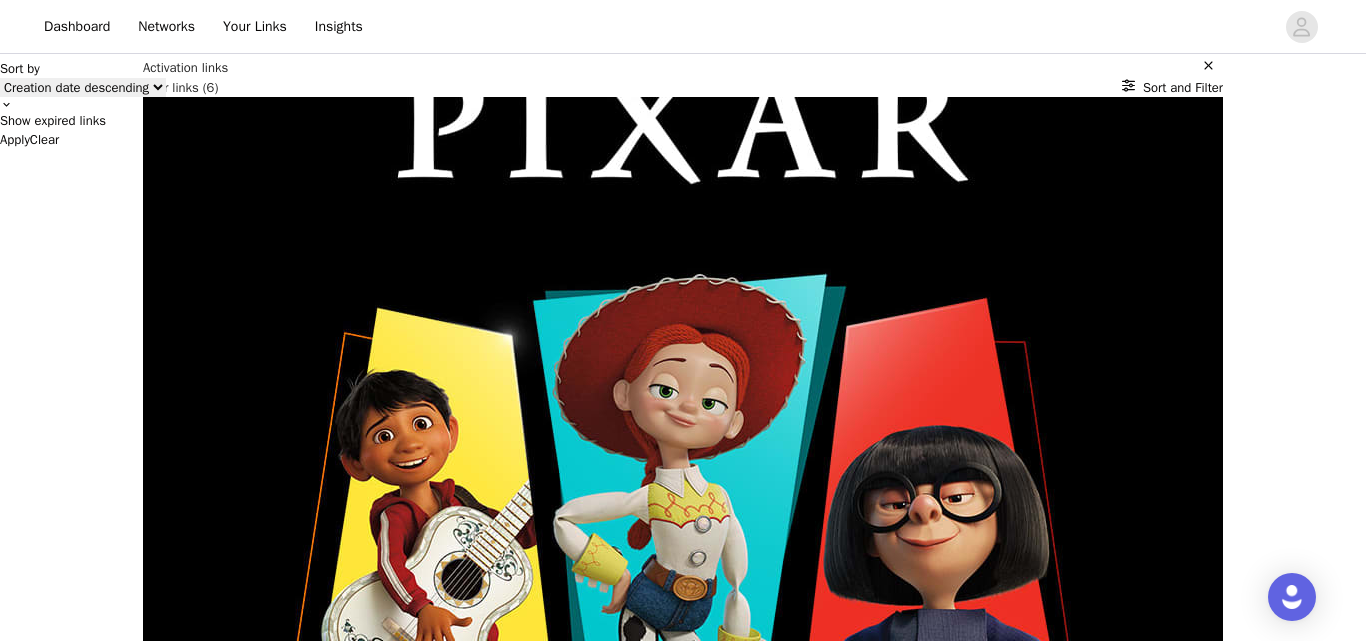 click on "Creation date descending Creation date ascending End date descending End date ascending" at bounding box center (83, 87) 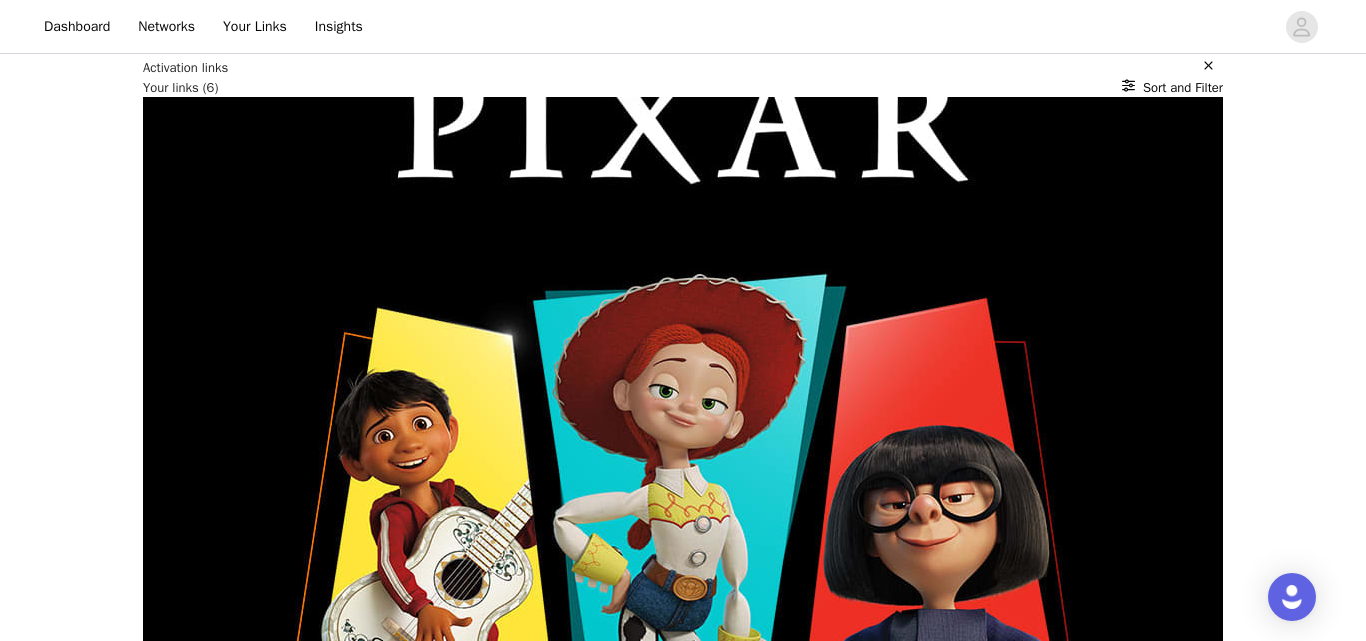 click 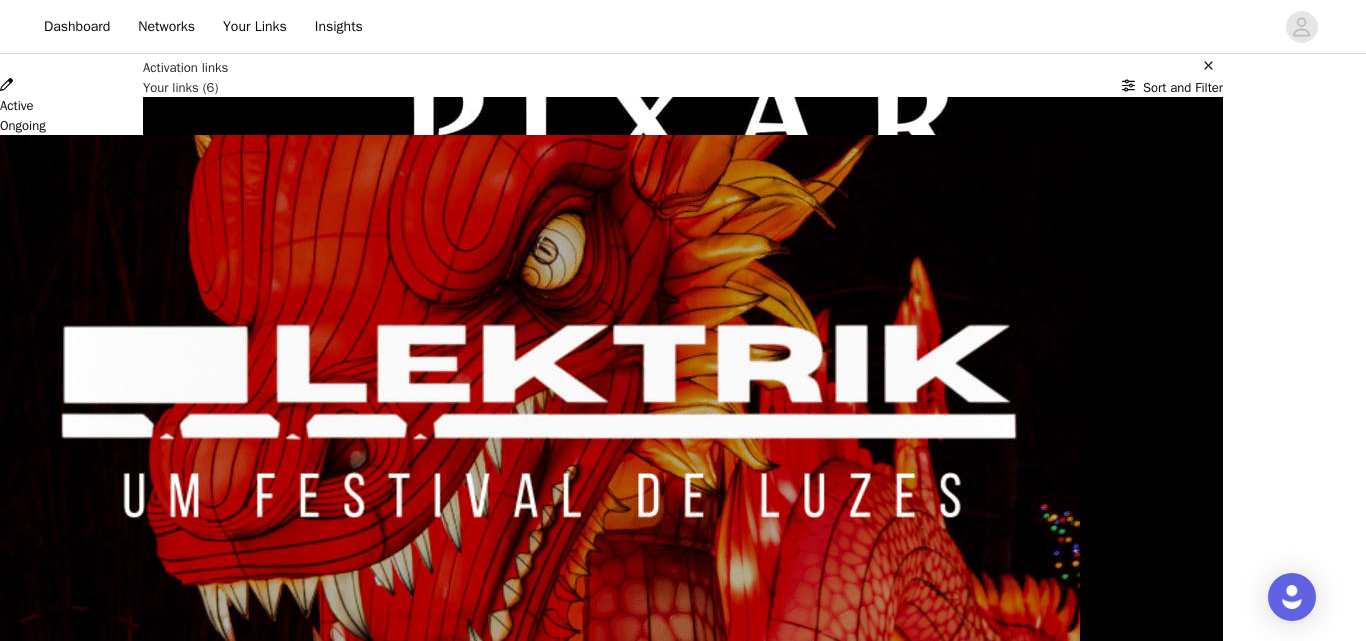 scroll, scrollTop: 39, scrollLeft: 0, axis: vertical 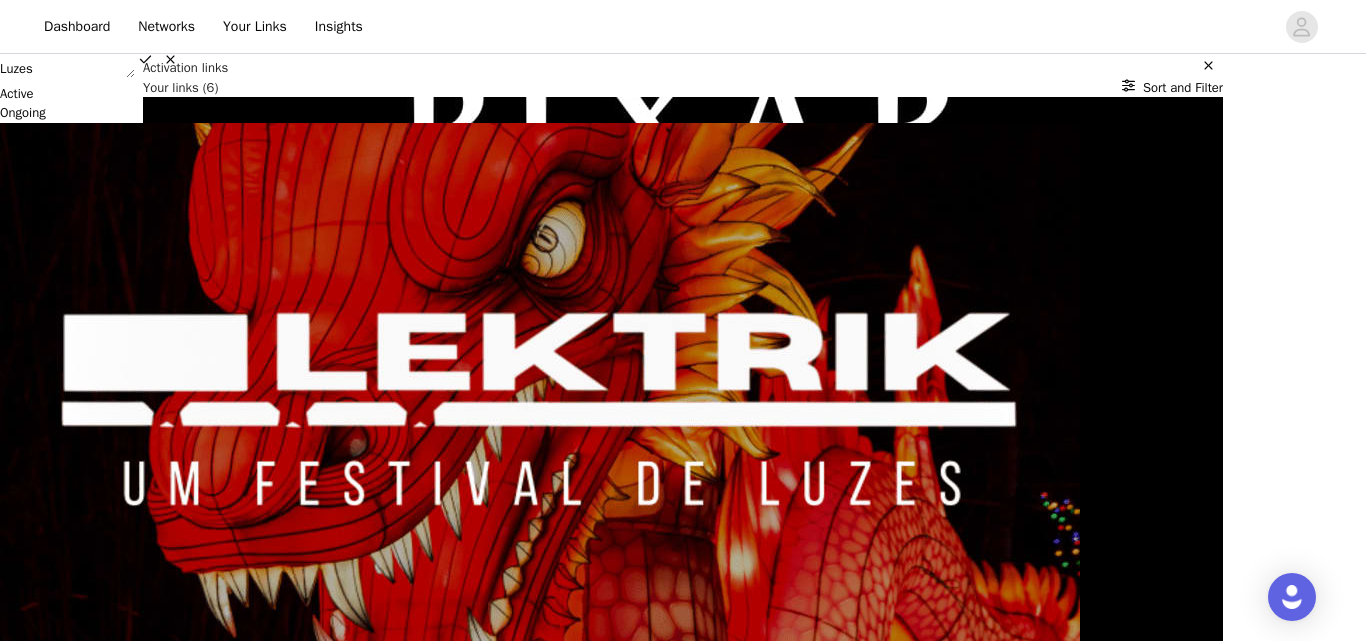 click on "LEKTRIK - Festival de Luzes" at bounding box center (67, 58) 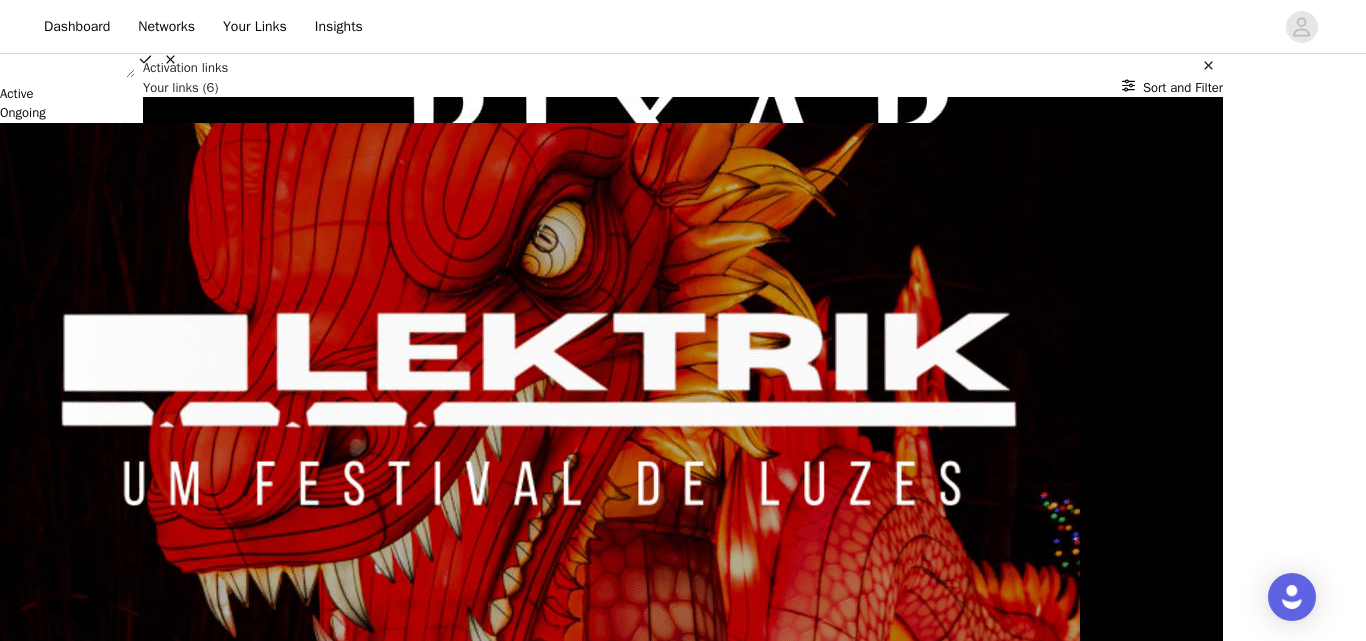 type 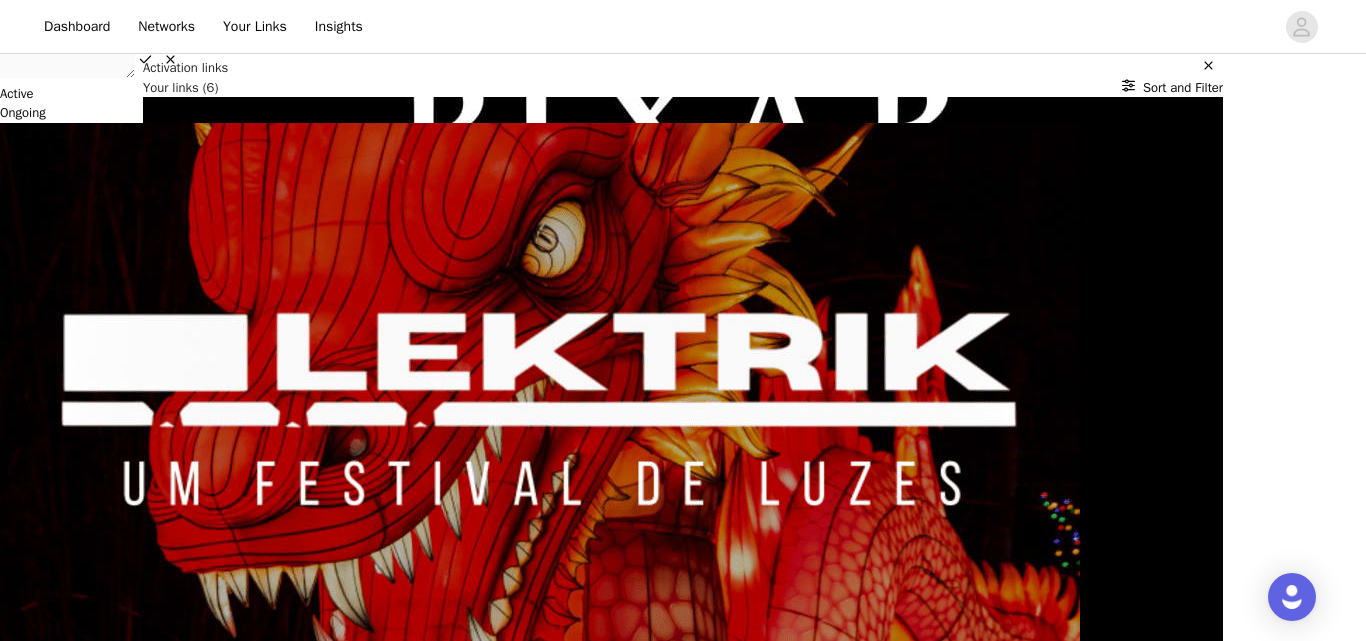 click on "Active Ongoing https://glnk.io/lrw8q/feverxvemcompilha94n Copy affiliate link" at bounding box center [683, 425] 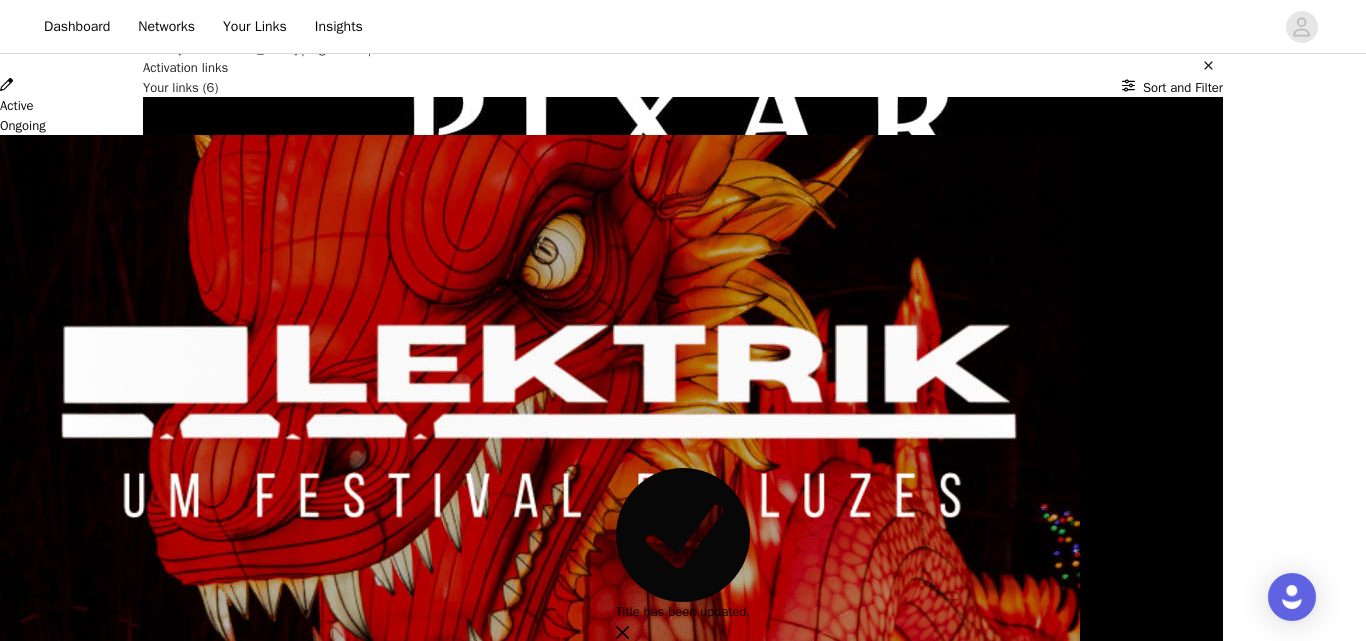 scroll, scrollTop: 139, scrollLeft: 0, axis: vertical 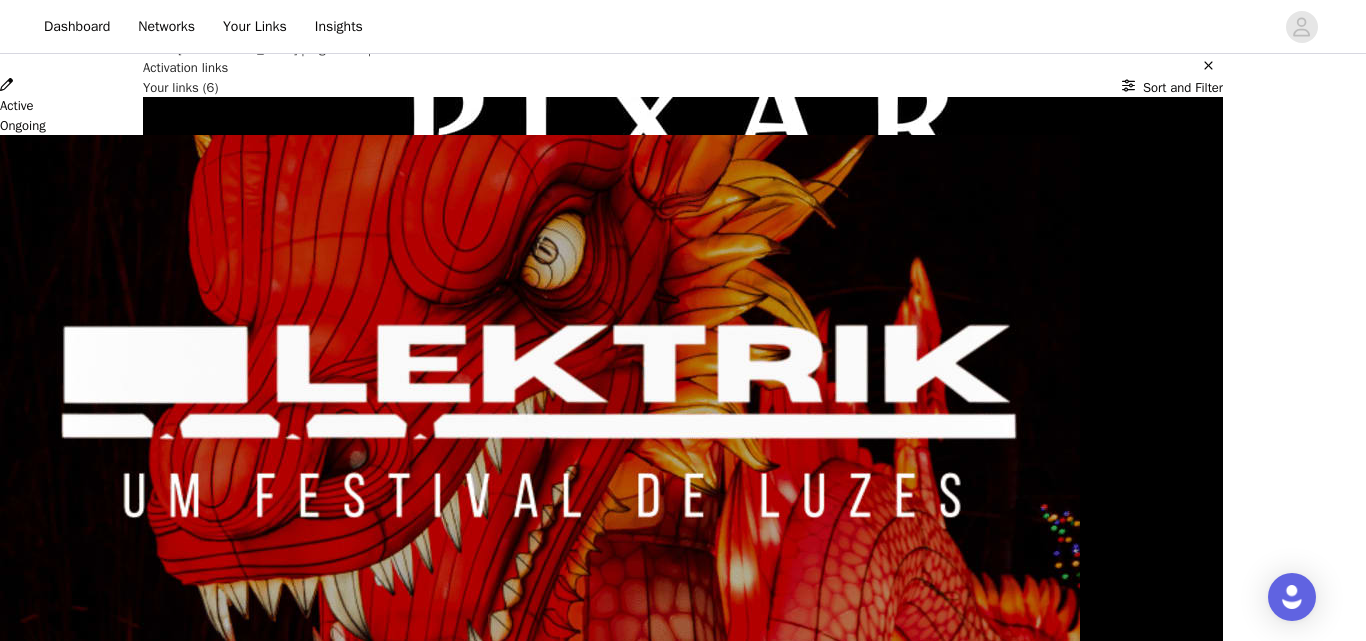click on "Link Details Lektrik: Um Festival de Luzes - São Paulo | Ingressos | Fever Active Ongoing https://glnk.io/lrw8q/feverxvemcompilha94n Copy affiliate link Destination URL: https://feverup.com/m/254349?utm_source=fever_app_share&utm_medium=plan_detail&utm_campaign=254349_gru&ref= Programs: [São Paulo] Fever Ambassador Program Payout Details: Percentage of Sale 6% Start Date: Aug 01, 2023 End Date: Ongoing" at bounding box center (683, 3564) 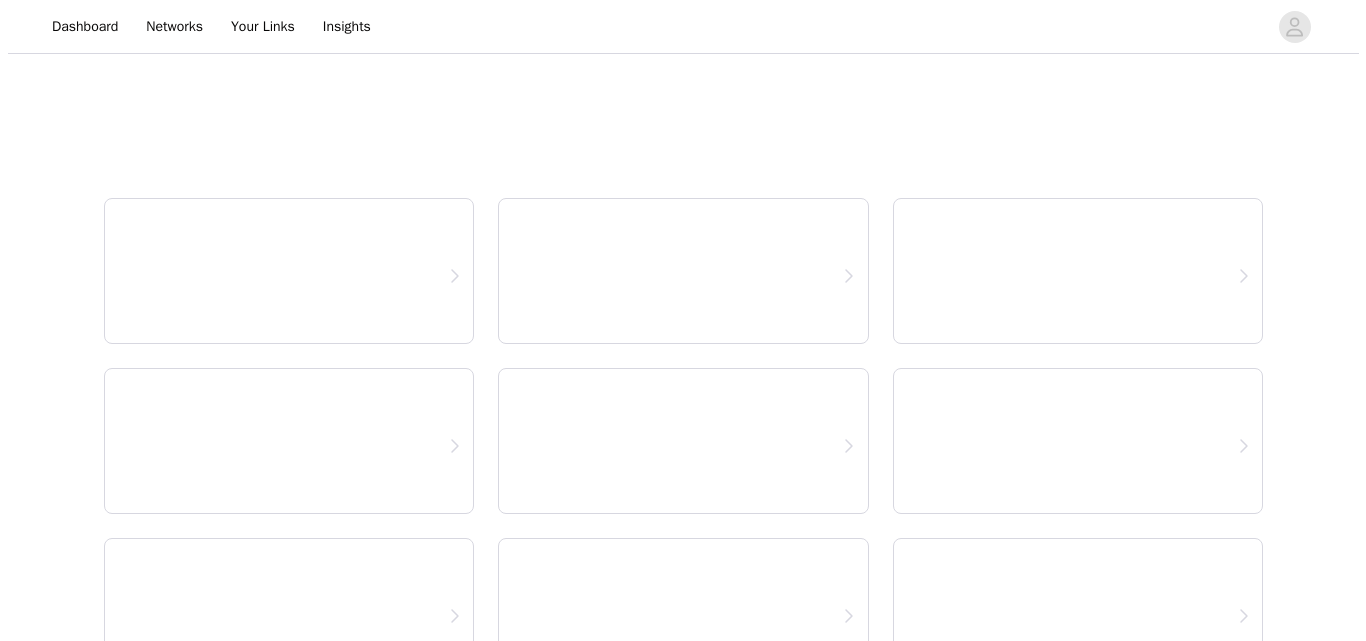 scroll, scrollTop: 0, scrollLeft: 0, axis: both 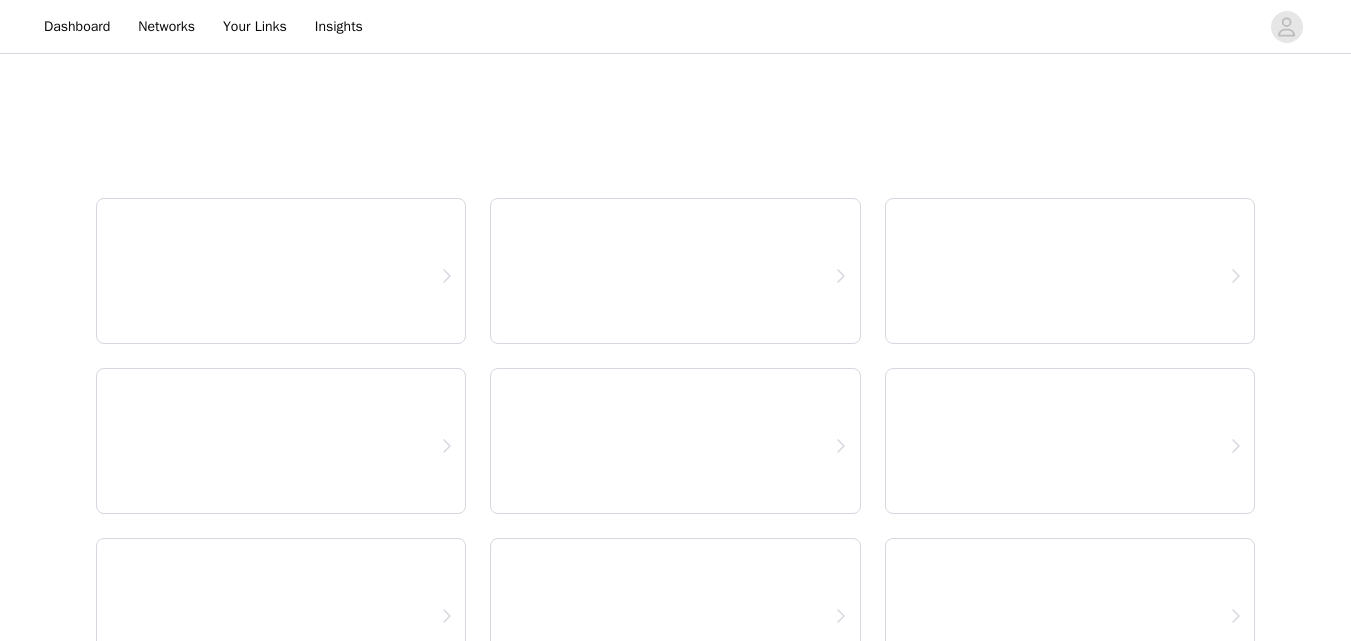 select on "12" 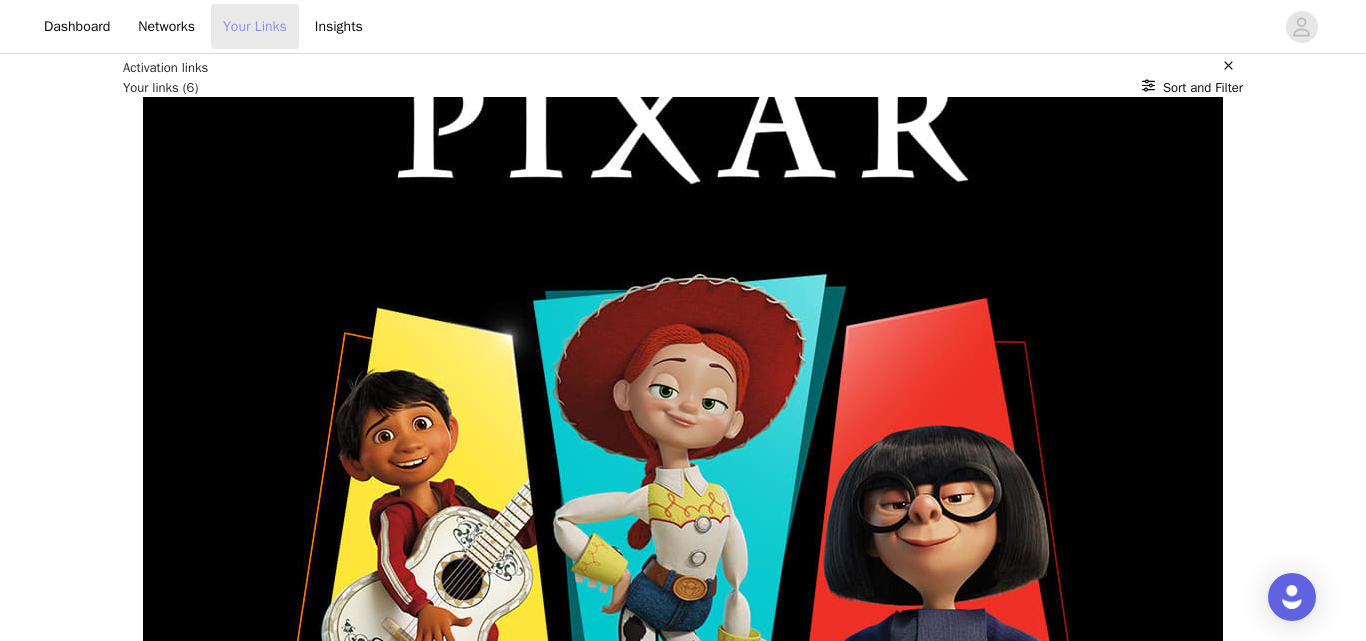 click on "Your Links" at bounding box center (255, 26) 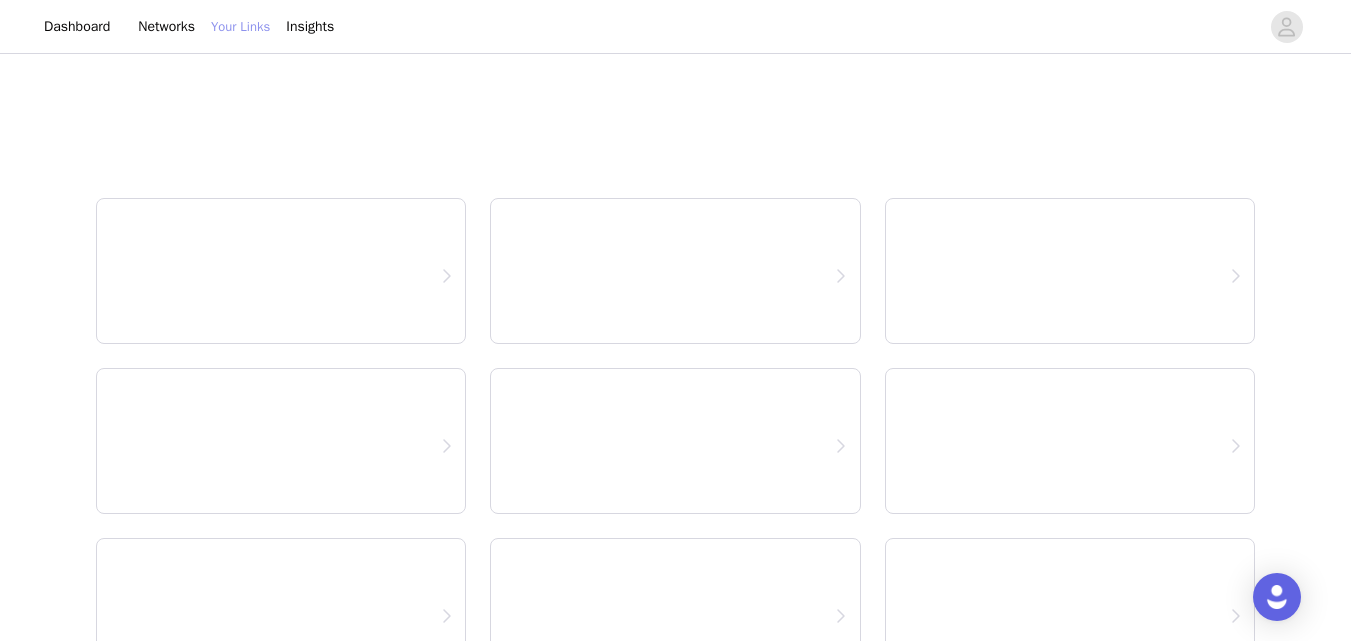 select on "12" 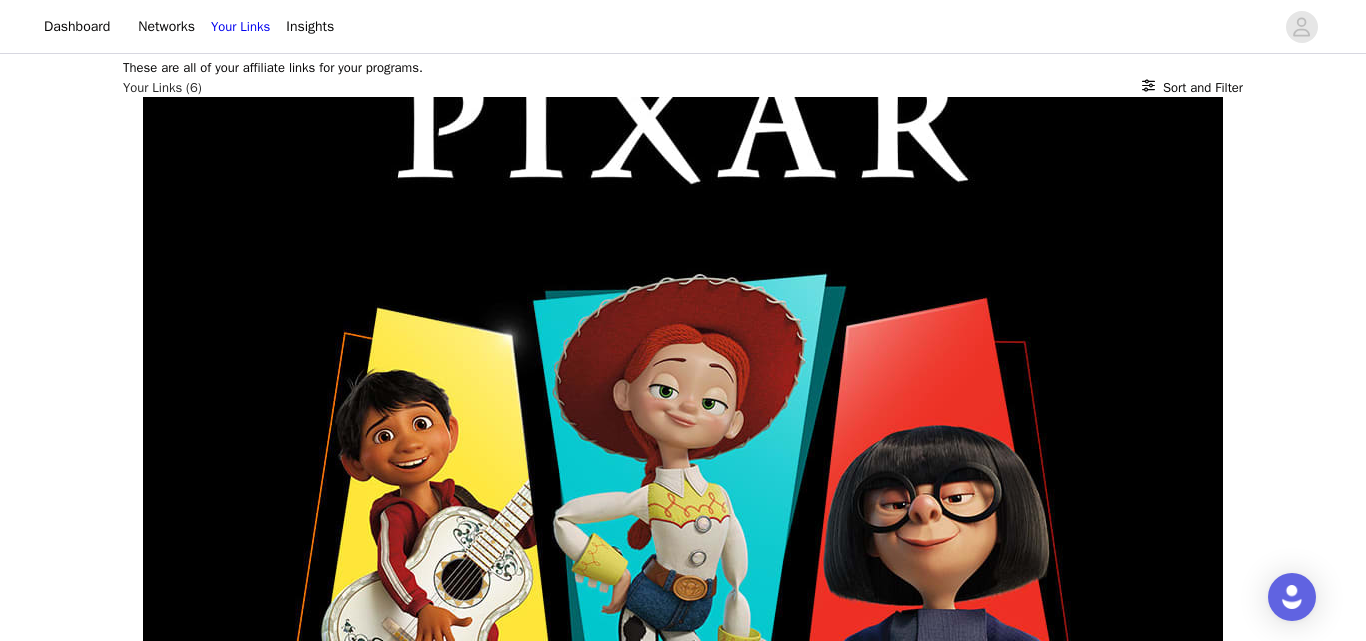 click at bounding box center [163, 802] 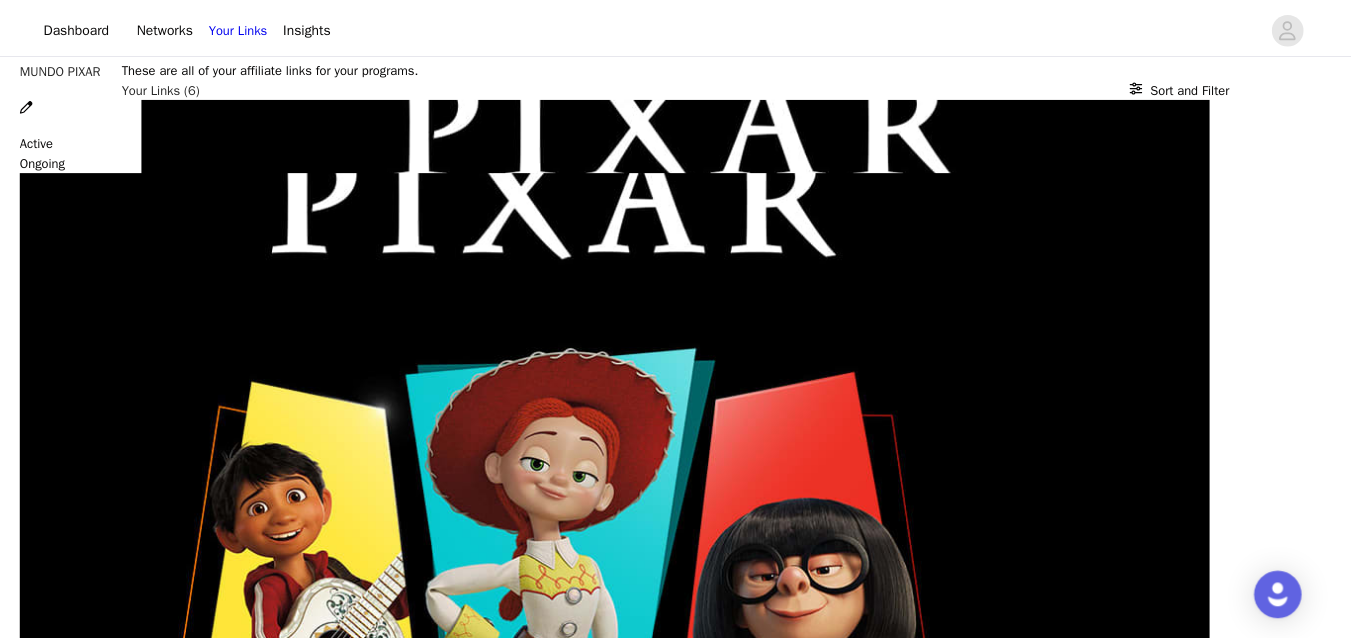 scroll, scrollTop: 460, scrollLeft: 0, axis: vertical 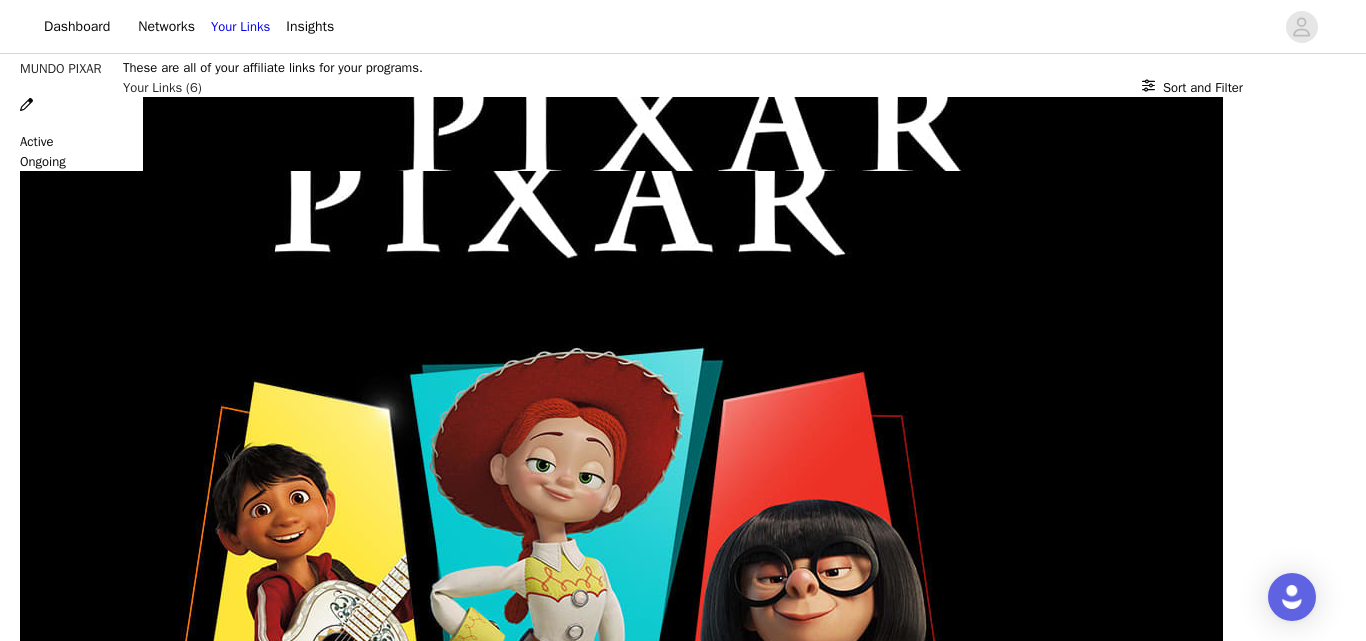 click on "https://feverup.com/m/342974?utm_source=ambassador&utm_medium=vemcompilha&utm_campaign=lon&utm_content=instagram&platform=grin&link_id=1769695&token=39PLdhgyOk3nrBiqDBCWHV5KNIRRj86e&contact_id=23ef0a10-5ddf-4099-99b3" at bounding box center [683, 844] 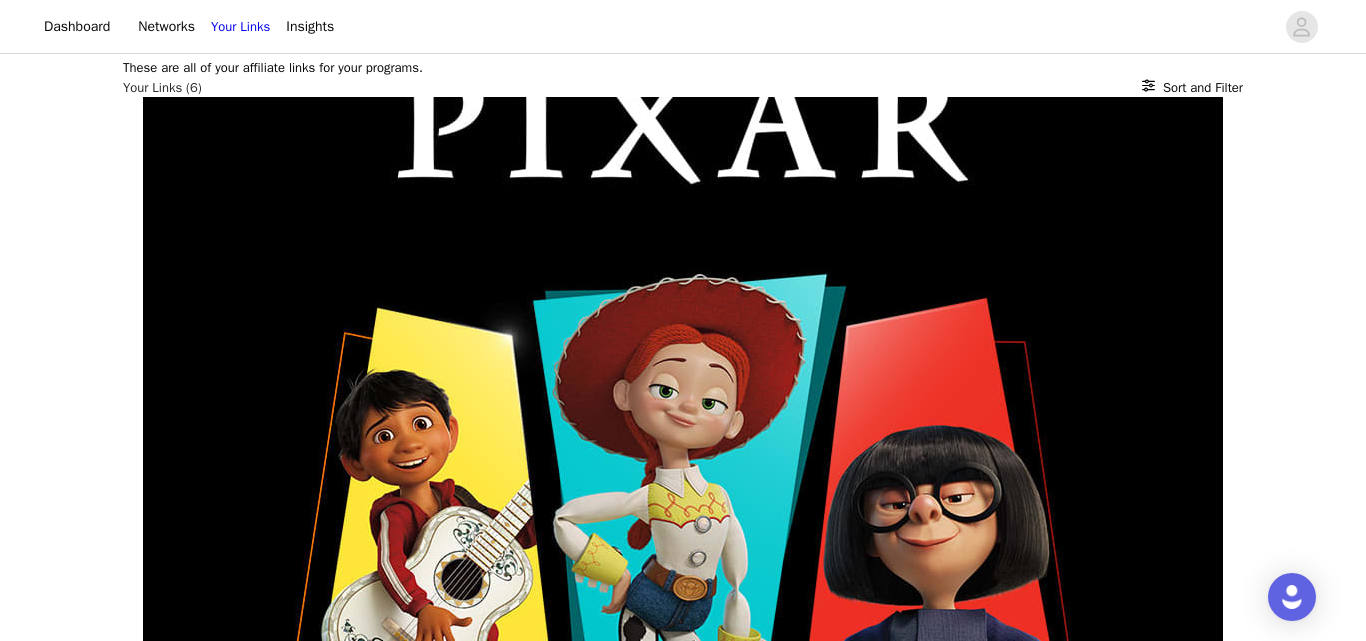 click at bounding box center [672, 88] 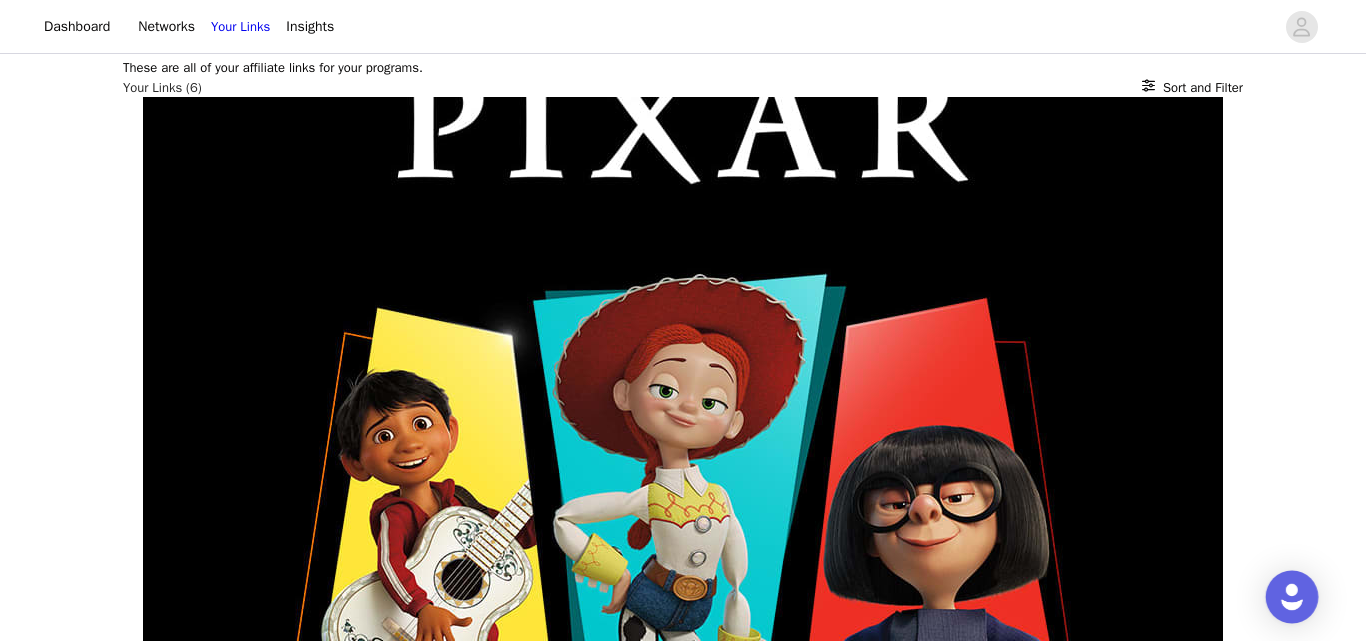 click at bounding box center [1292, 597] 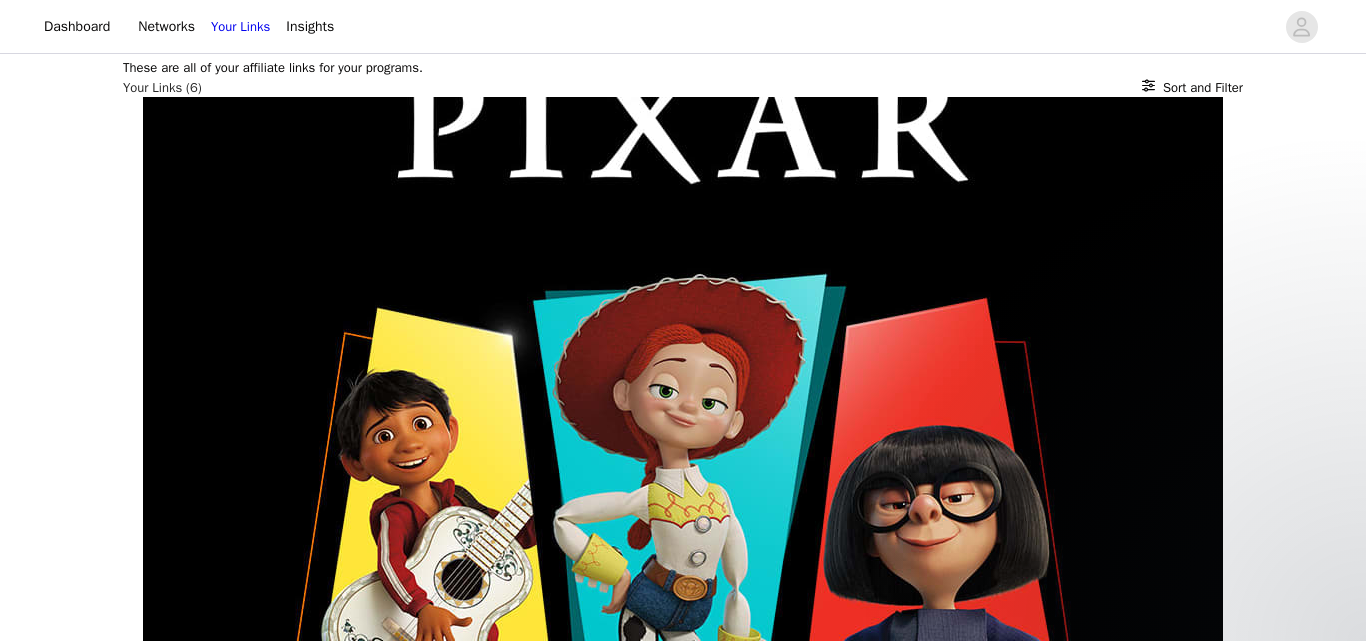 click on "These are all of your affiliate links for your programs." at bounding box center (683, 68) 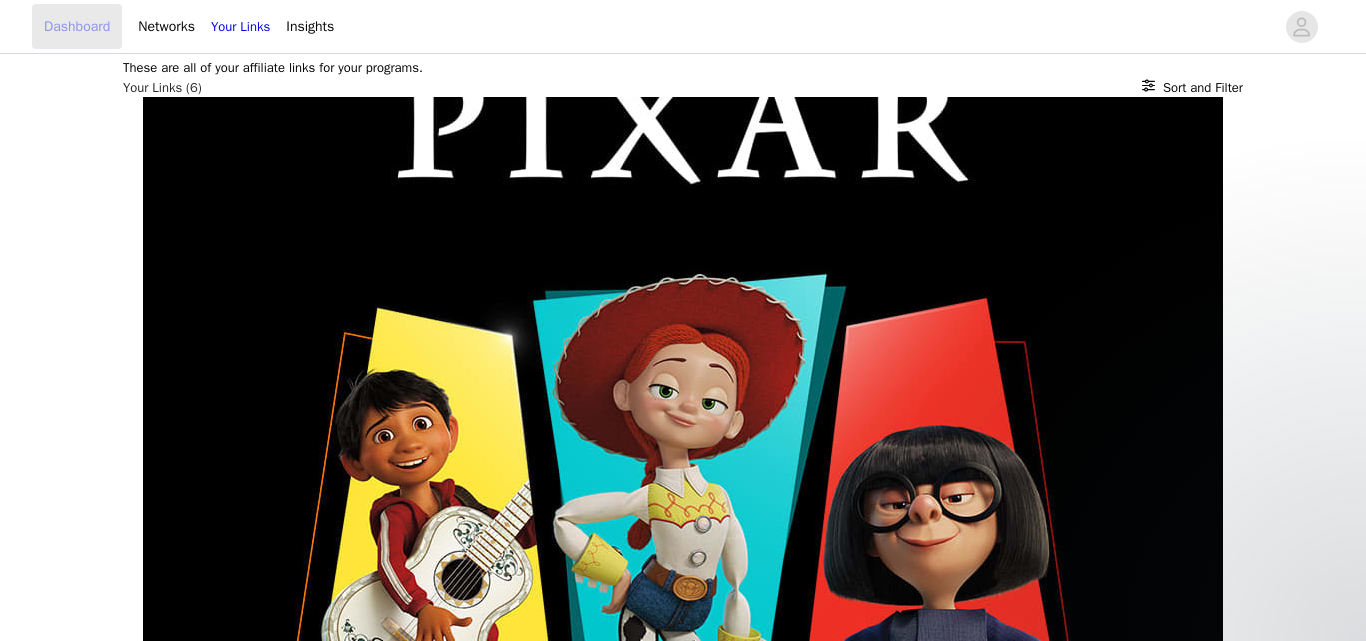click on "Dashboard" at bounding box center [77, 26] 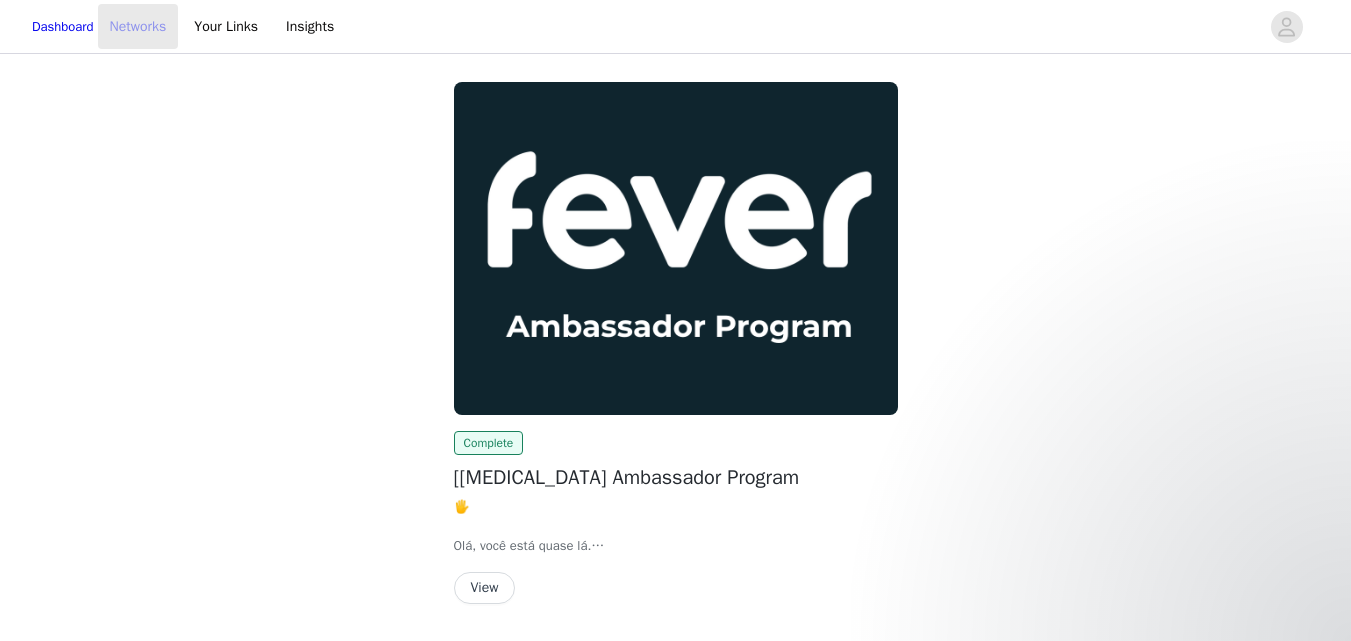 click on "Networks" at bounding box center [138, 26] 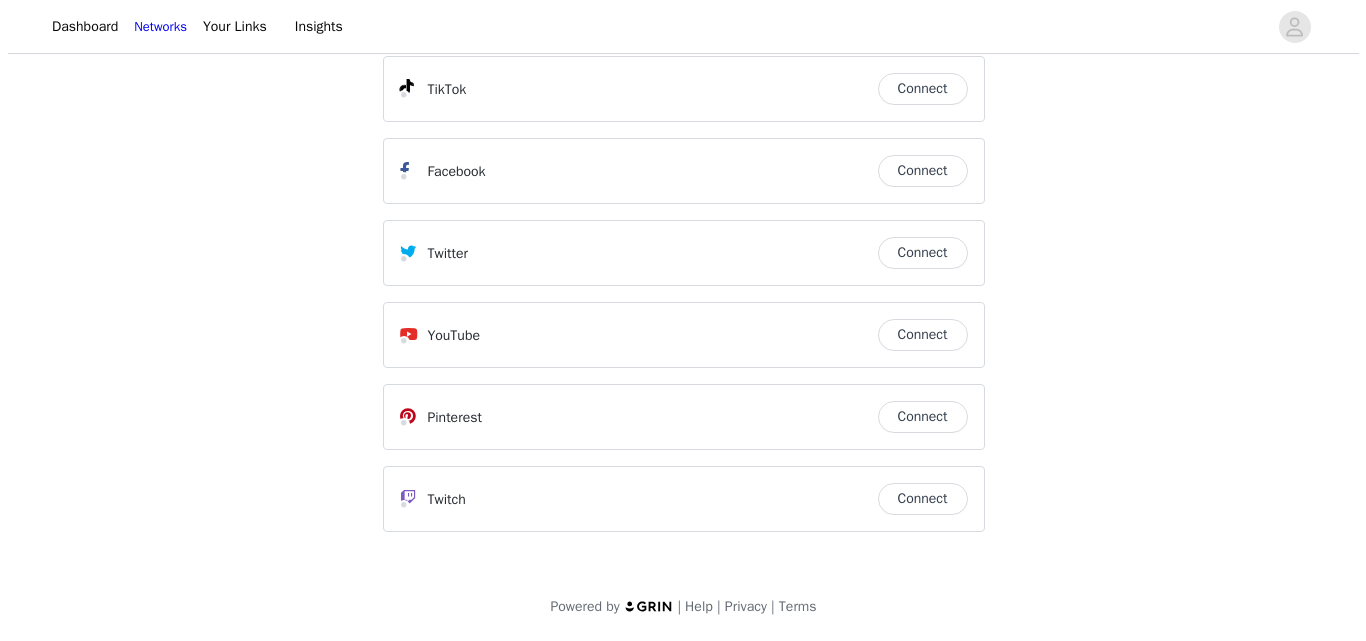 scroll, scrollTop: 0, scrollLeft: 0, axis: both 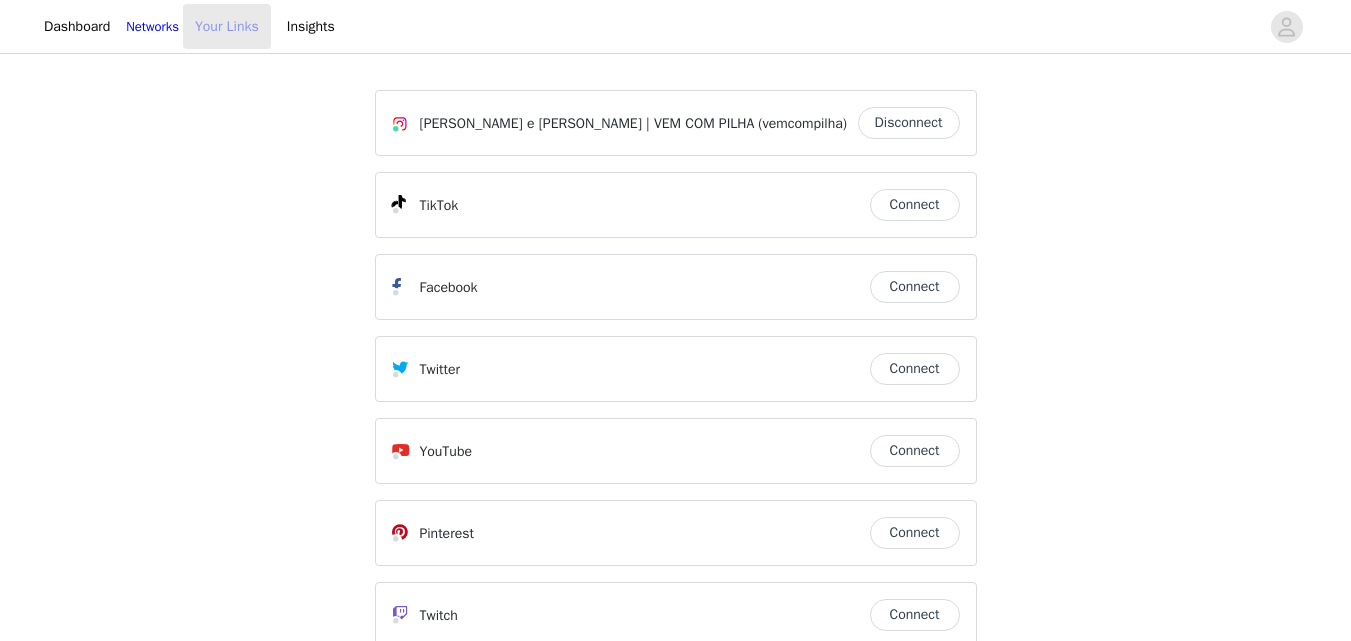 click on "Your Links" at bounding box center (227, 26) 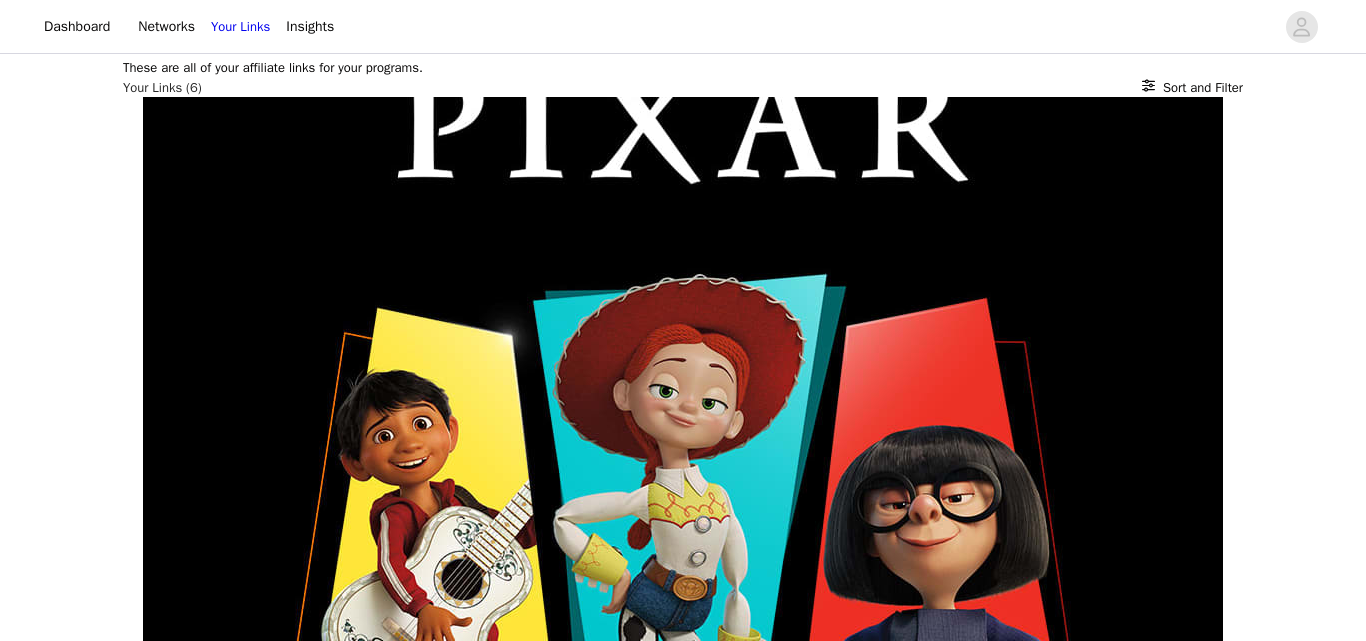 click on "These are all of your affiliate links for your programs." at bounding box center [683, 68] 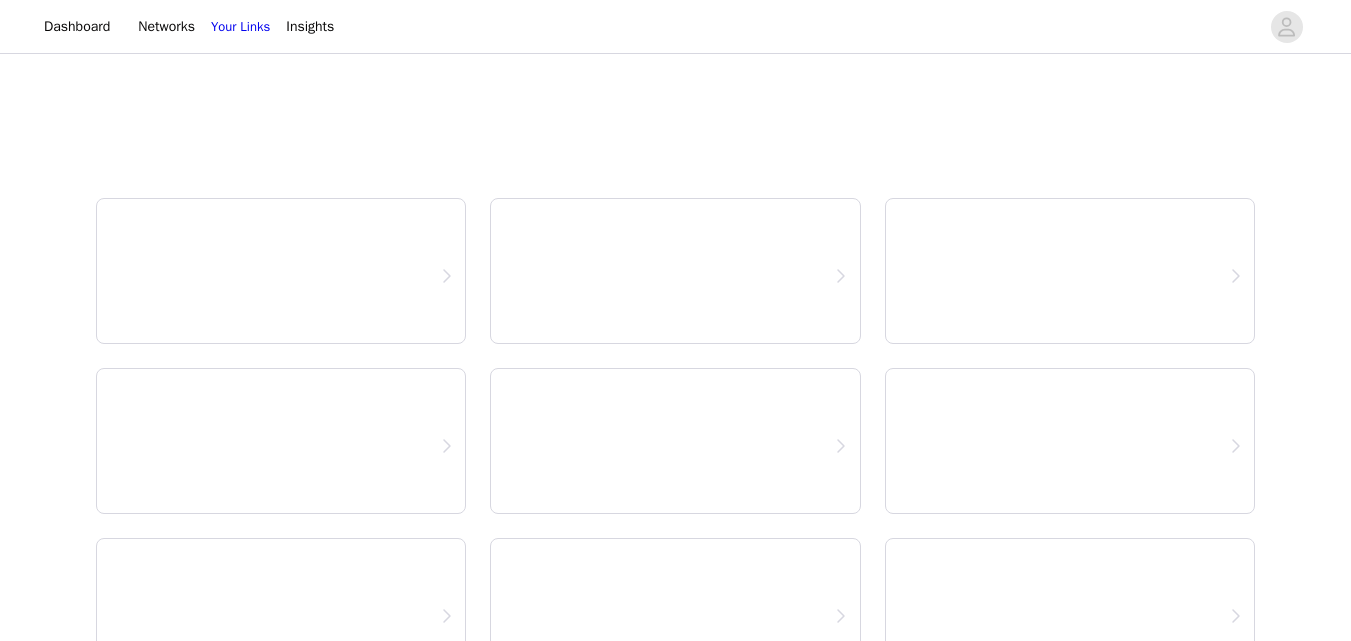 select on "24" 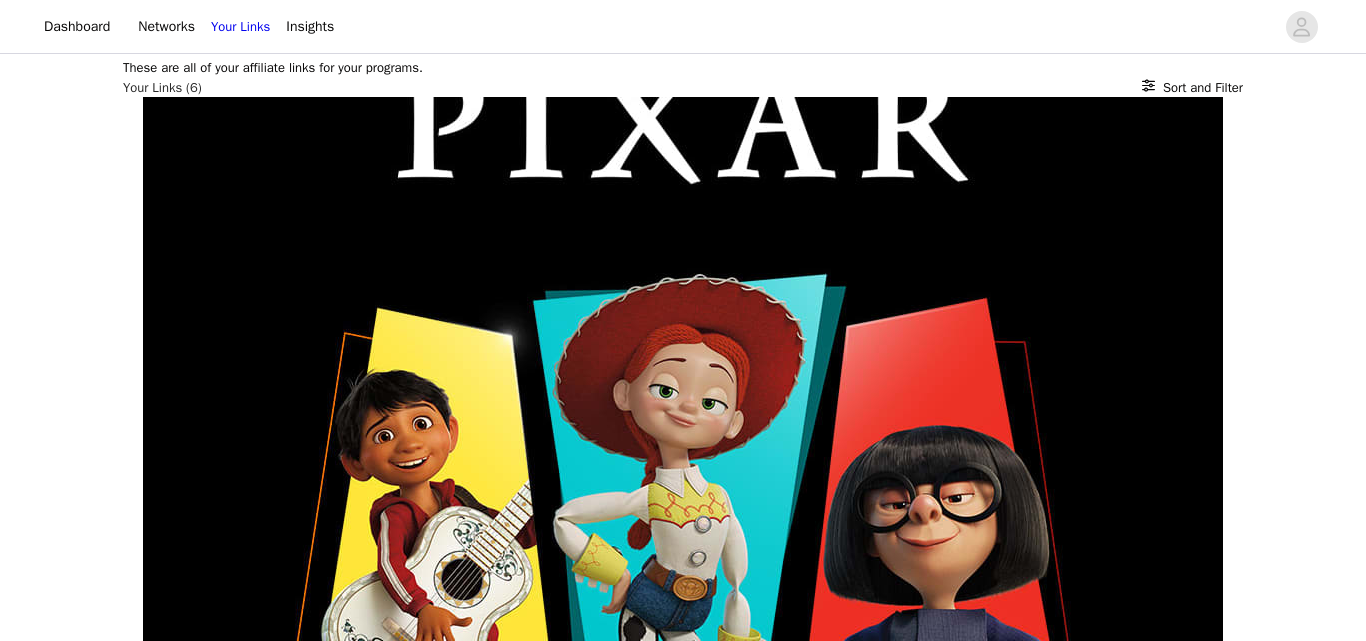 click on "These are all of your affiliate links for your programs. Your Links (6) Sort and Filter MUNDO PIXAR Active Ongoing https://glnk.io/lrw8q/feverxvemcompilha28v NEON BRUSH KIDS Active Ongoing https://glnk.io/lrw8q/feverxvemcompilha6hn Lektrik: Um Festival de Luzes - São Paulo | Ingressos | Fever Active Ongoing https://glnk.io/lrw8q/feverxvemcompilha94n LEKTRIK - FESTIVAL DE LUZES Active Ongoing https://glnk.io/lrw8q/feverxvemcompilha3jb JURASSIC WORLD Active Ongoing https://glnk.io/lrw8q/feverxvemcompilha7ap Eventos em São Paulo: Coisas para fazer e atividades | Fever Active Ongoing https://glnk.io/lrw8q/feverxvemcompilha 1  - Optional 6 per page 12 per page 24 per page" at bounding box center (683, 1803) 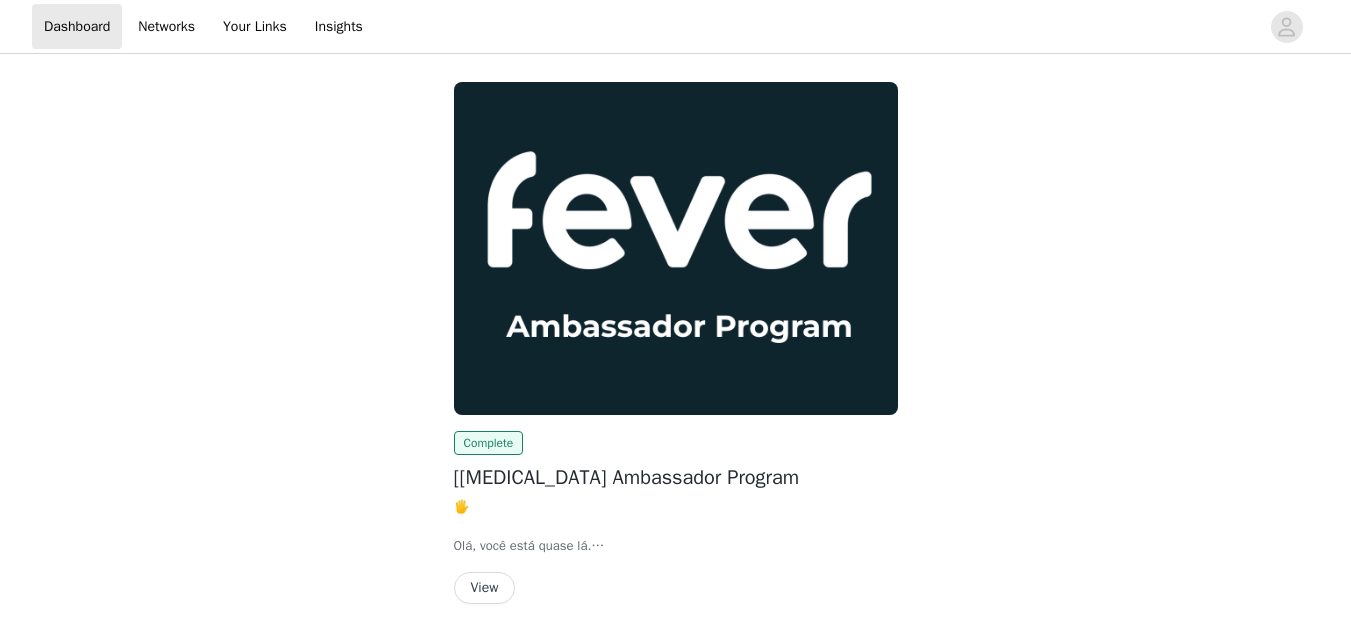 scroll, scrollTop: 64, scrollLeft: 0, axis: vertical 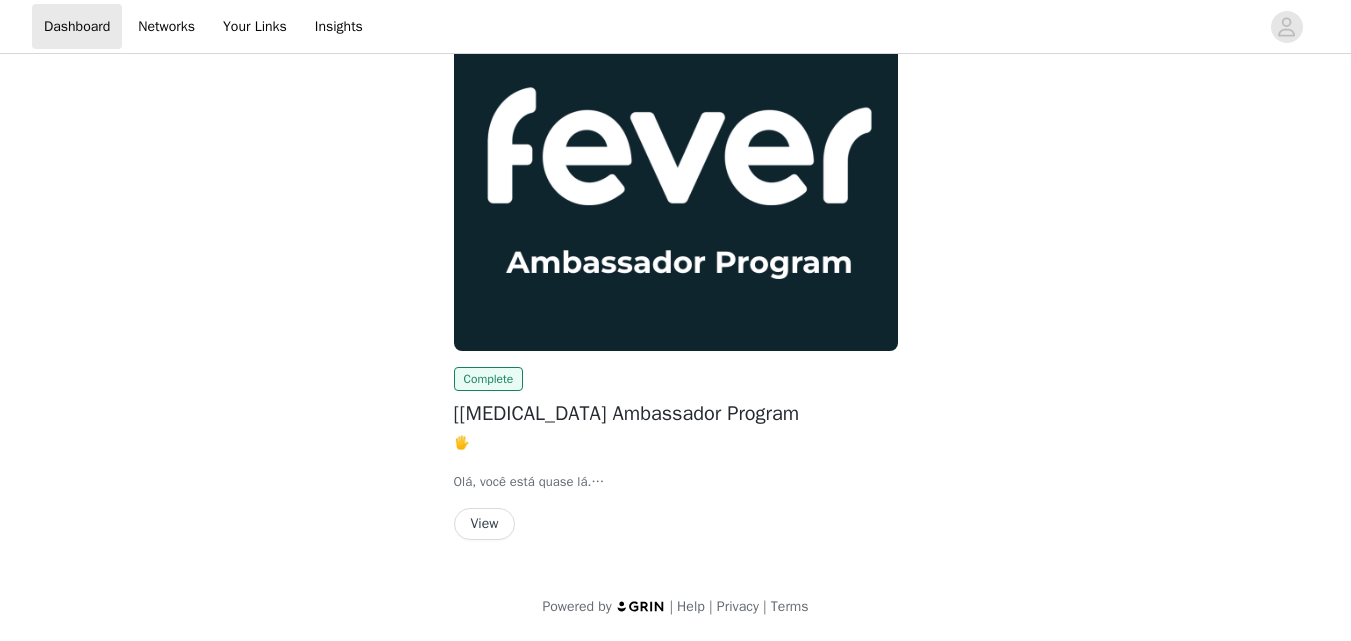 click on "View" at bounding box center [485, 524] 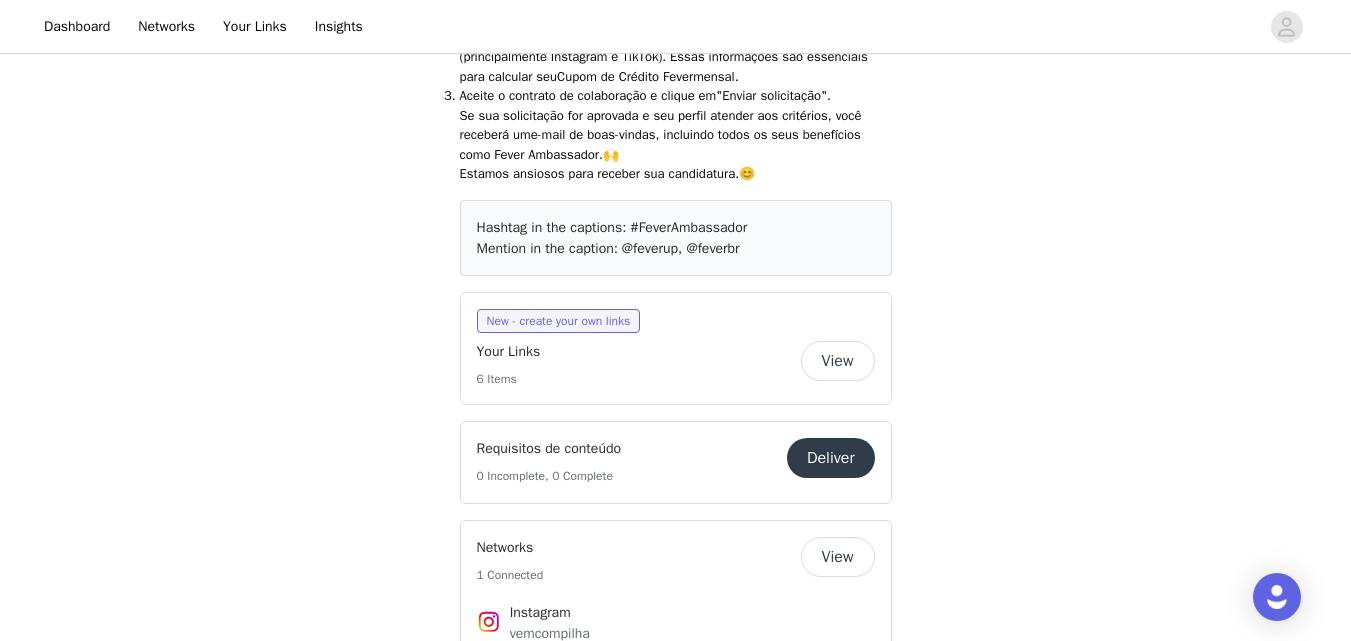 scroll, scrollTop: 801, scrollLeft: 0, axis: vertical 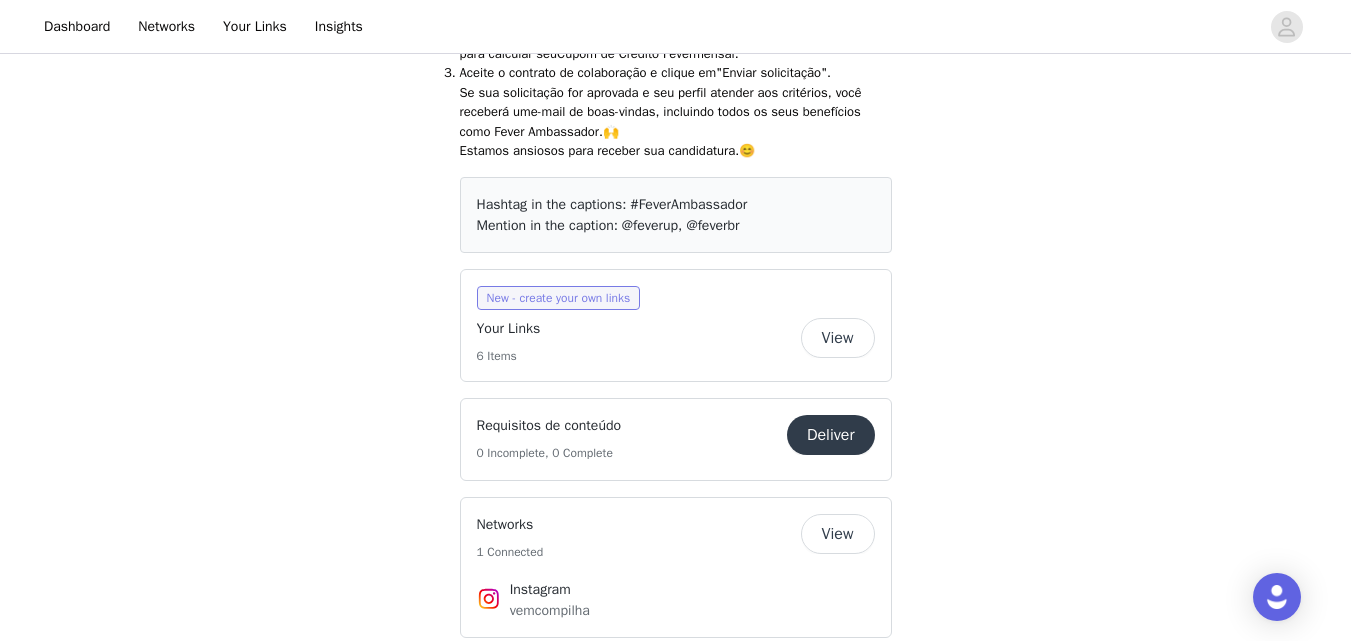 click on "New - create your own links" at bounding box center [559, 298] 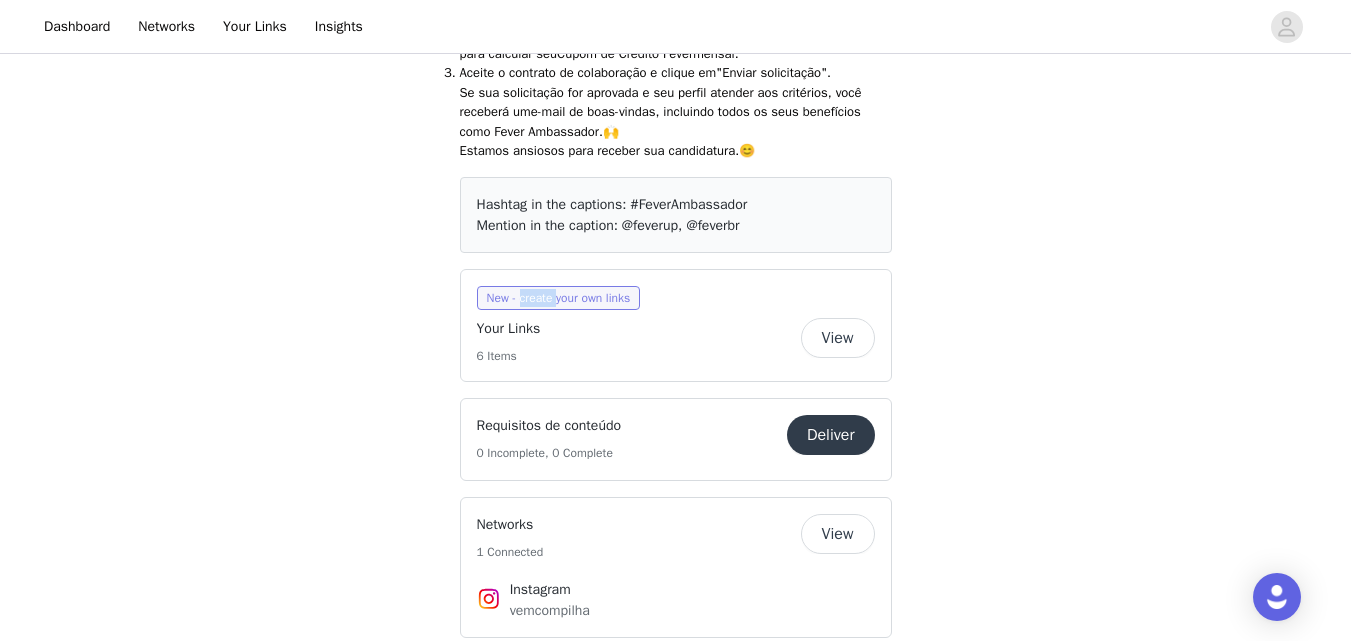 click on "New - create your own links" at bounding box center [559, 298] 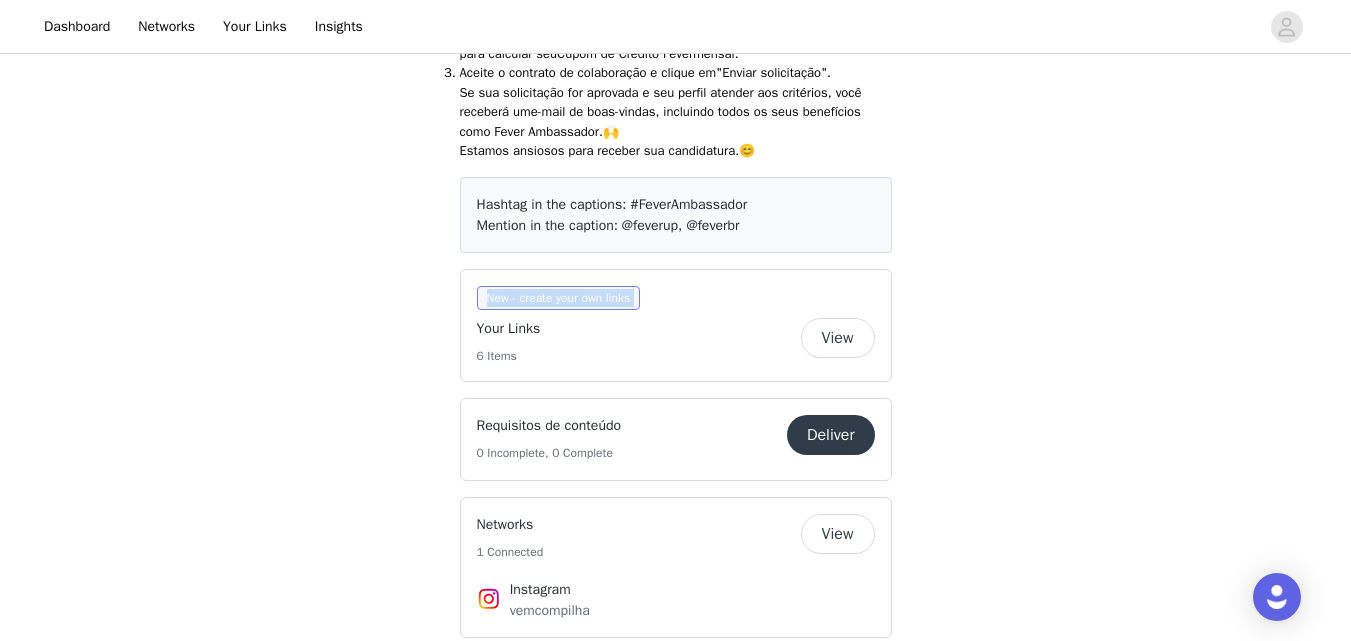 click on "New - create your own links" at bounding box center [559, 298] 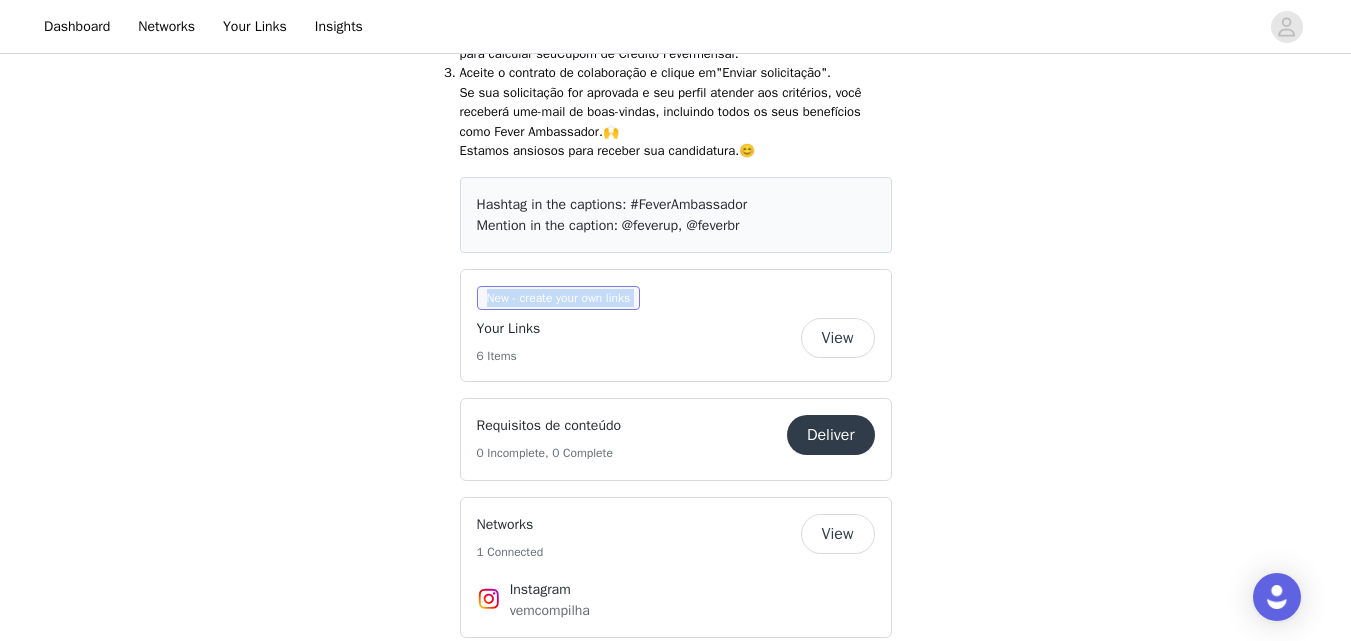 click on "New - create your own links" at bounding box center (559, 298) 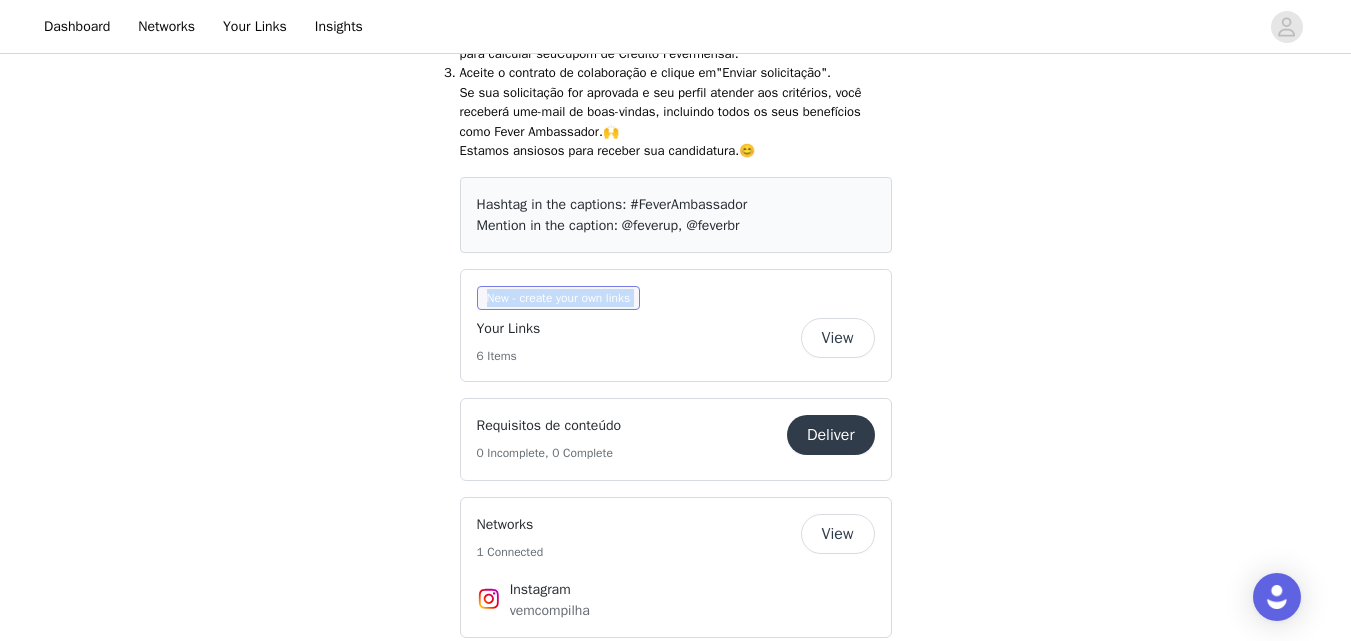 click on "New - create your own links" at bounding box center [559, 298] 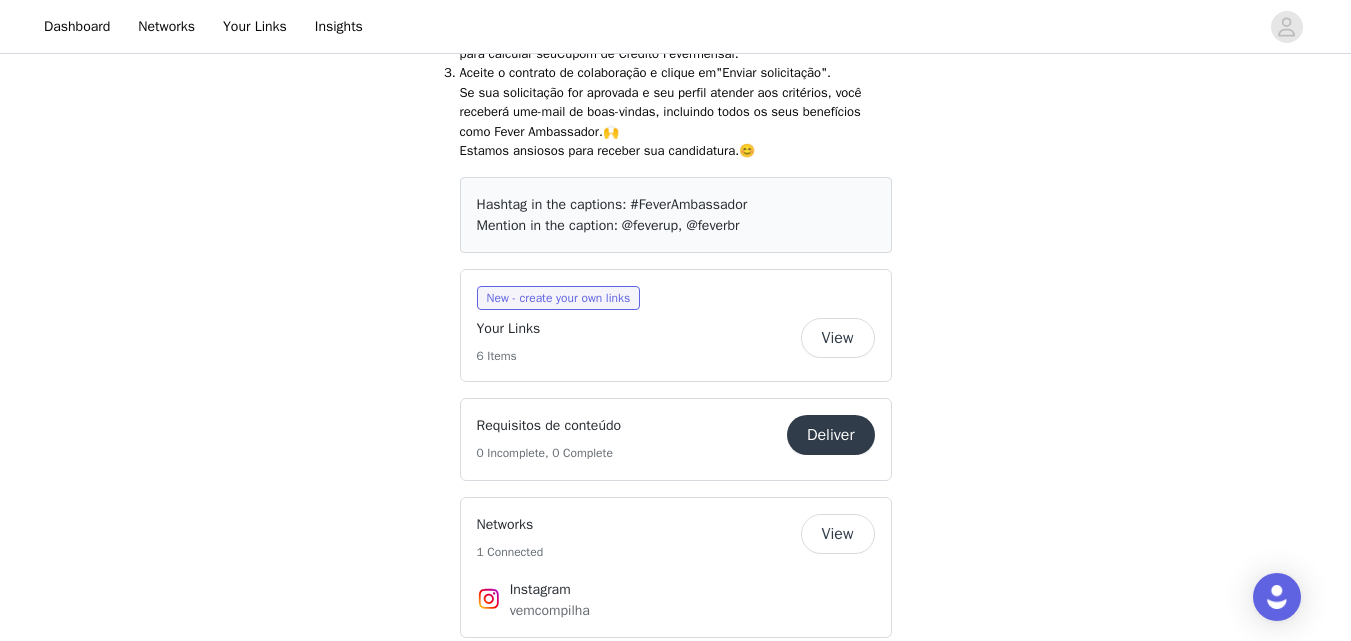 click on "Your Links" at bounding box center (509, 328) 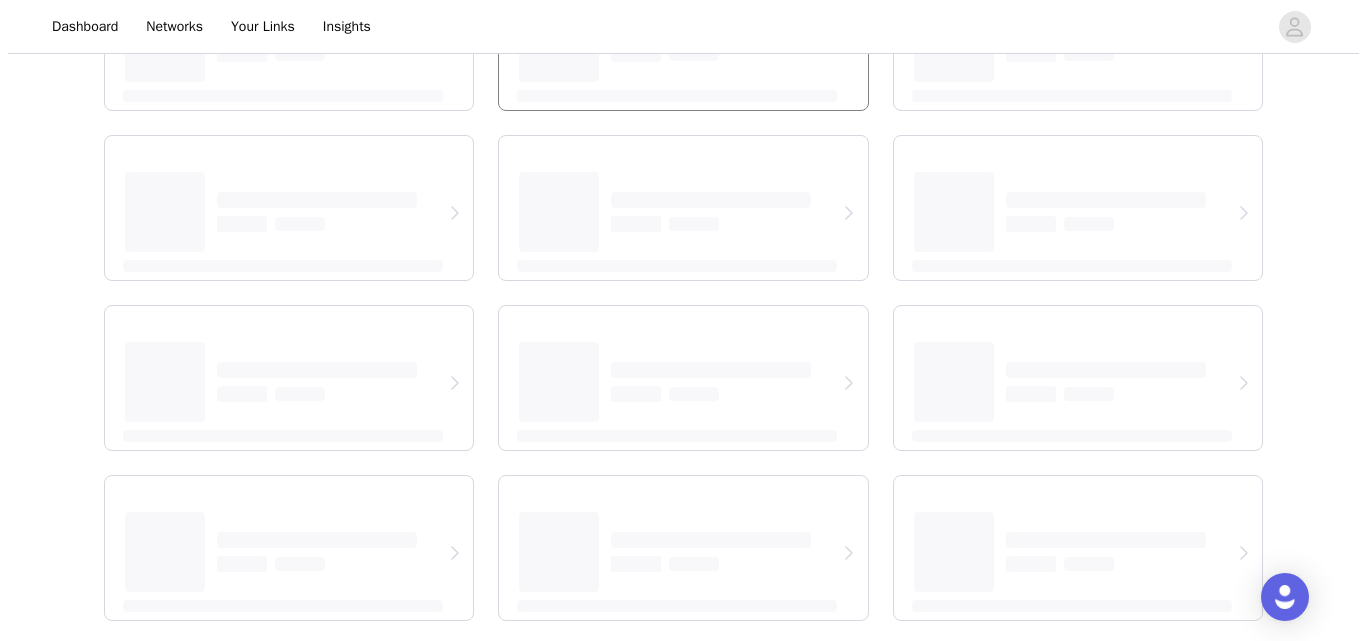 scroll, scrollTop: 0, scrollLeft: 0, axis: both 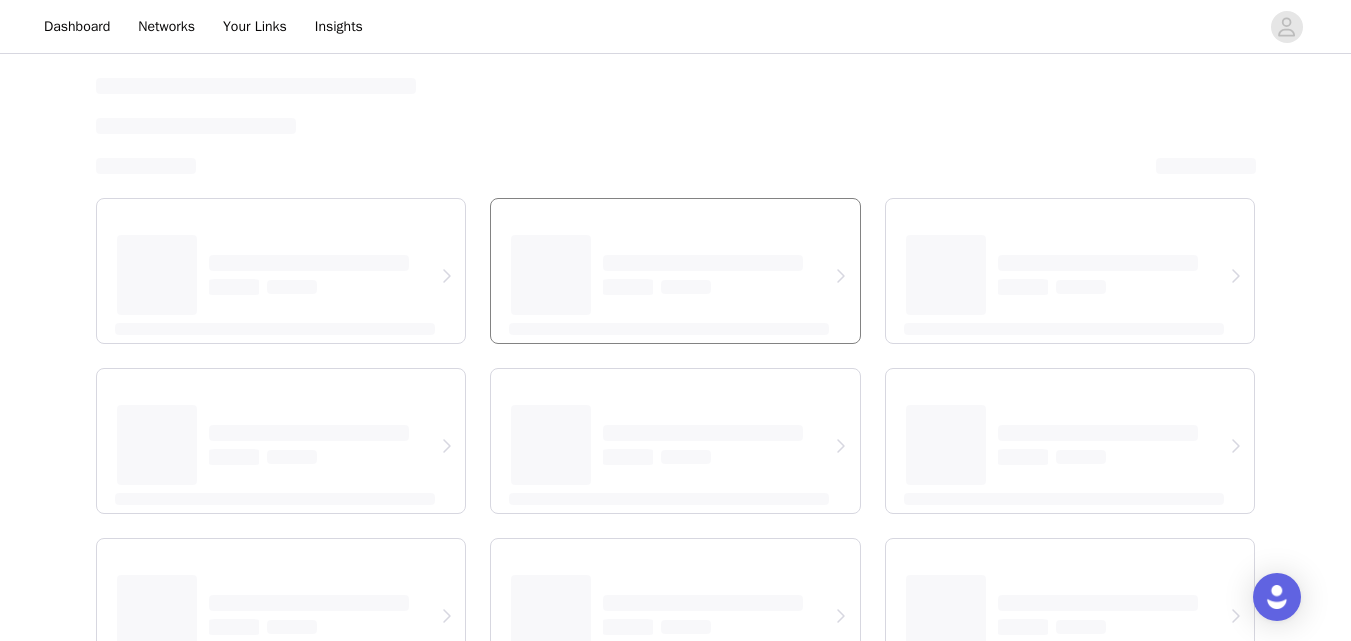 select on "12" 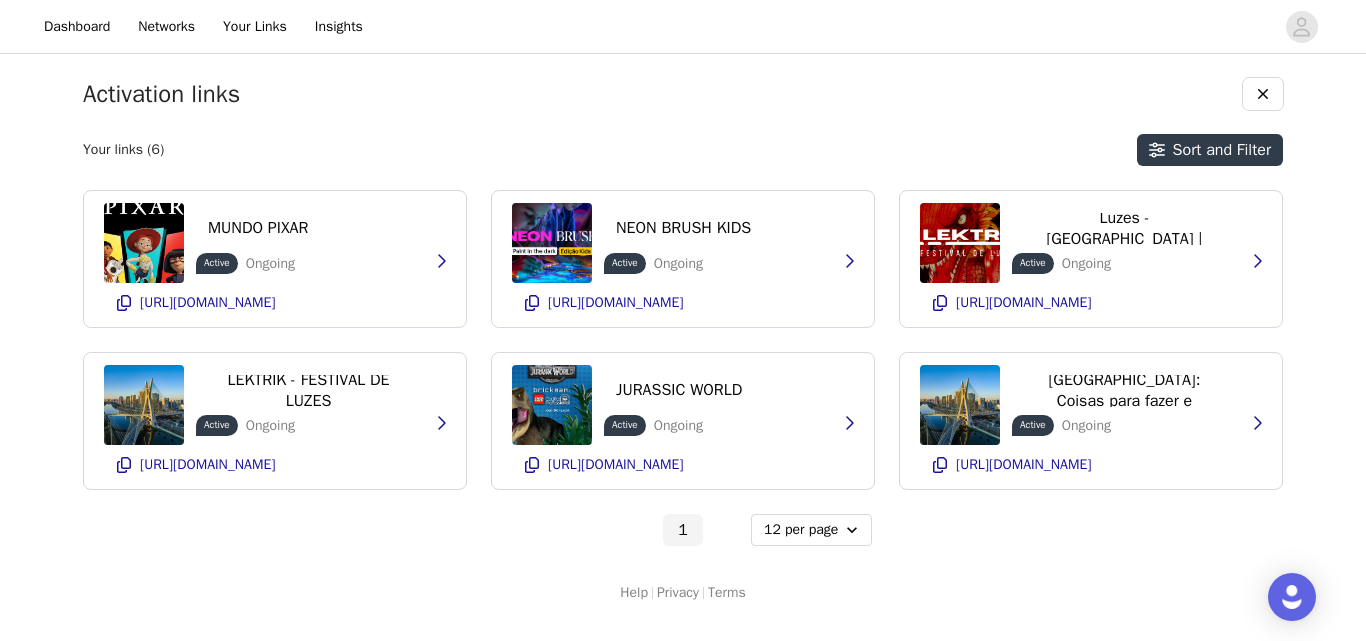 click on "Activation links" at bounding box center (161, 94) 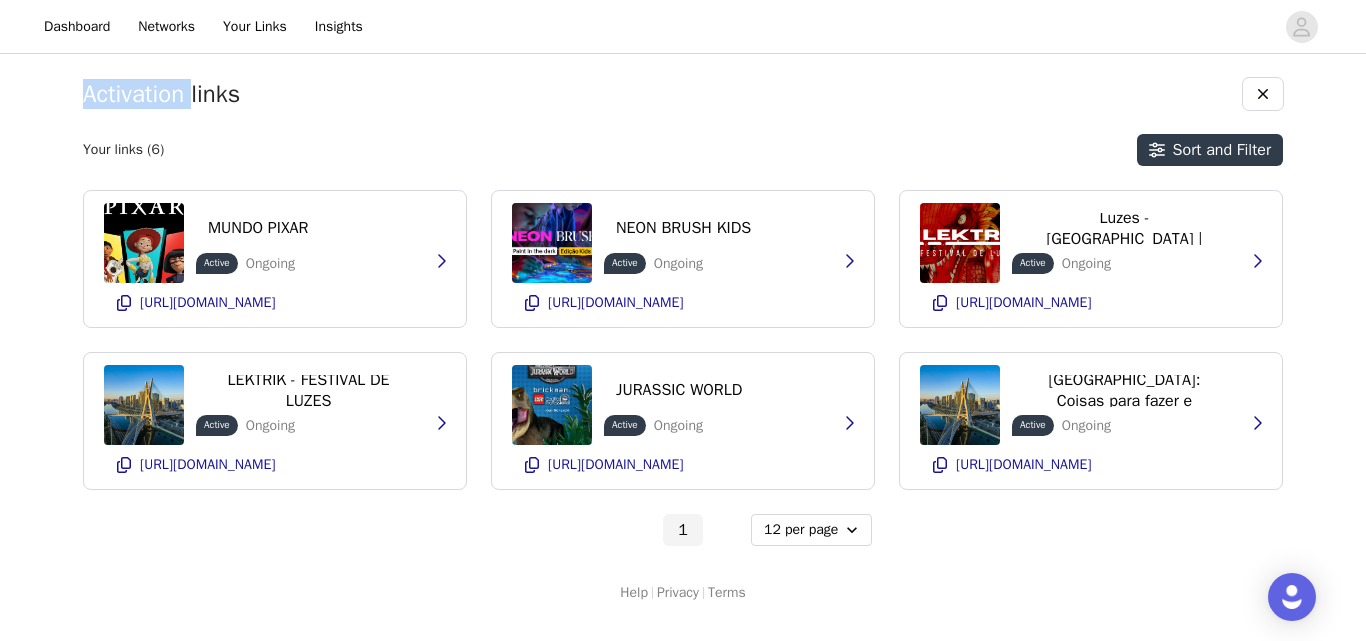 click on "Activation links" at bounding box center [161, 94] 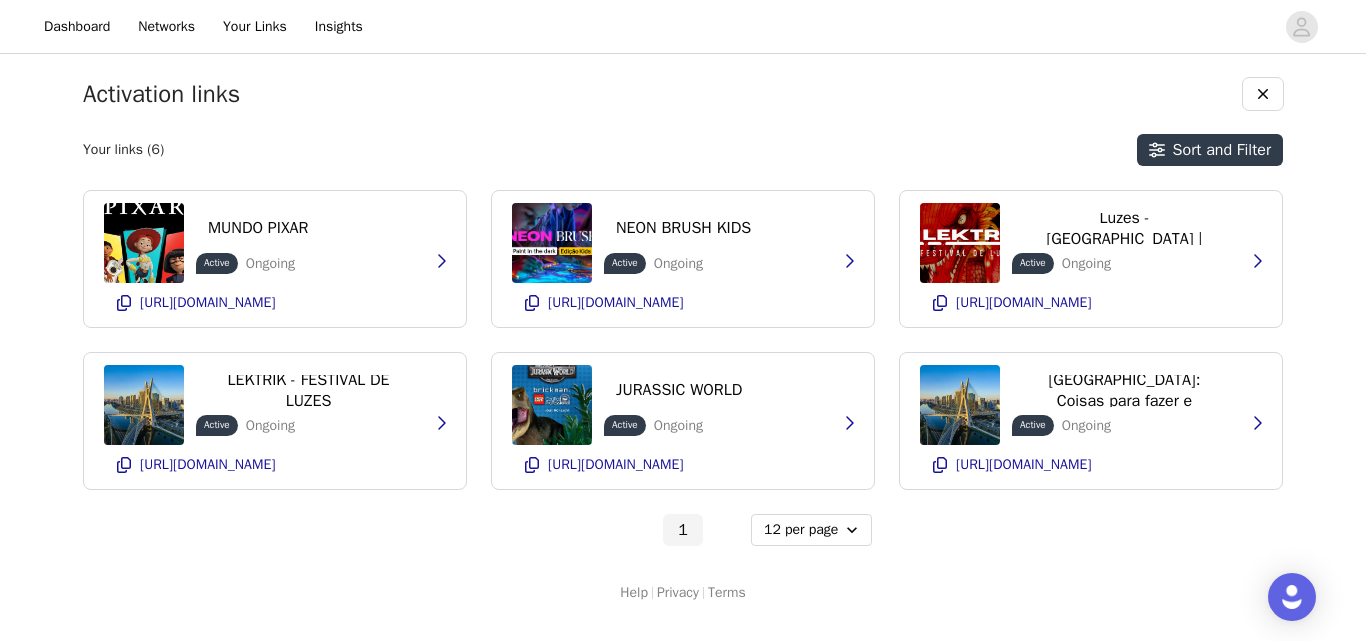 click at bounding box center (650, 150) 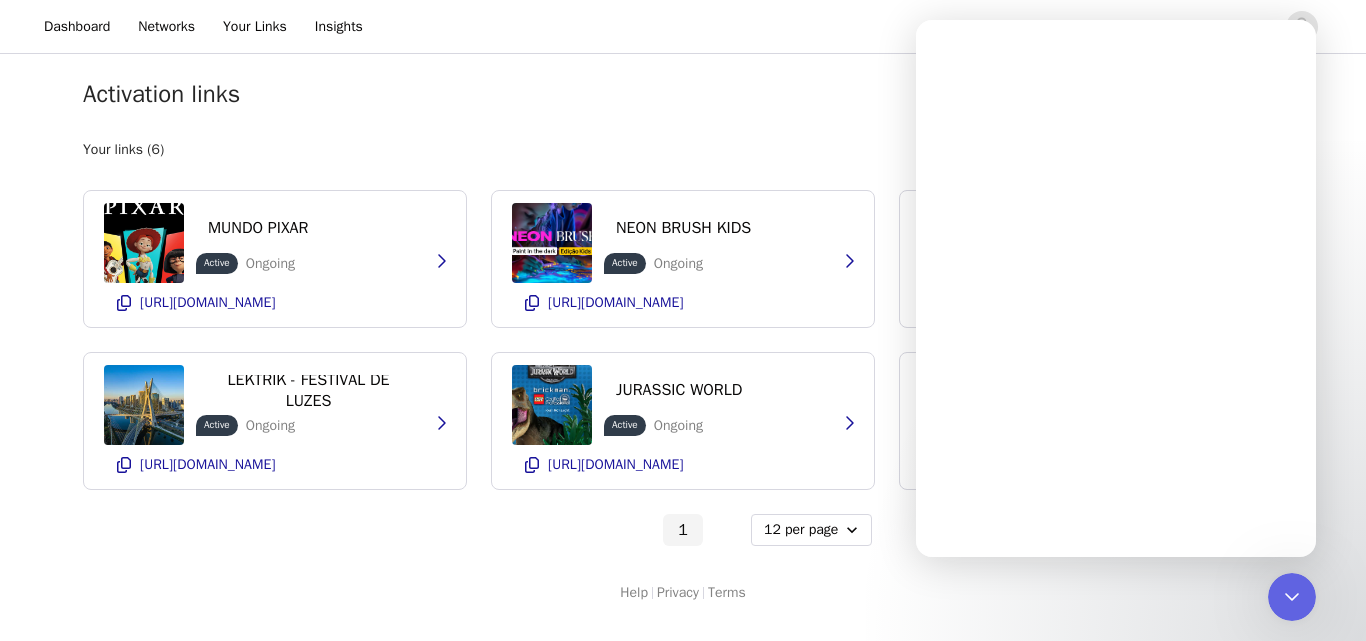 scroll, scrollTop: 0, scrollLeft: 0, axis: both 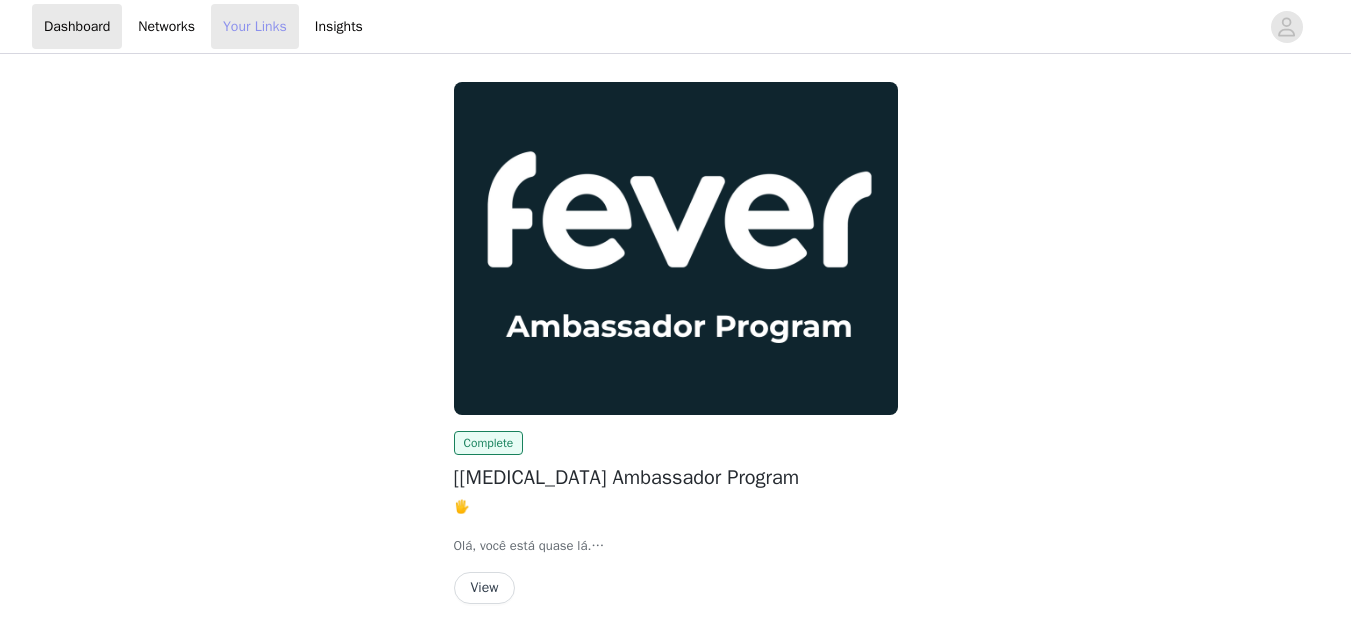 click on "Your Links" at bounding box center [255, 26] 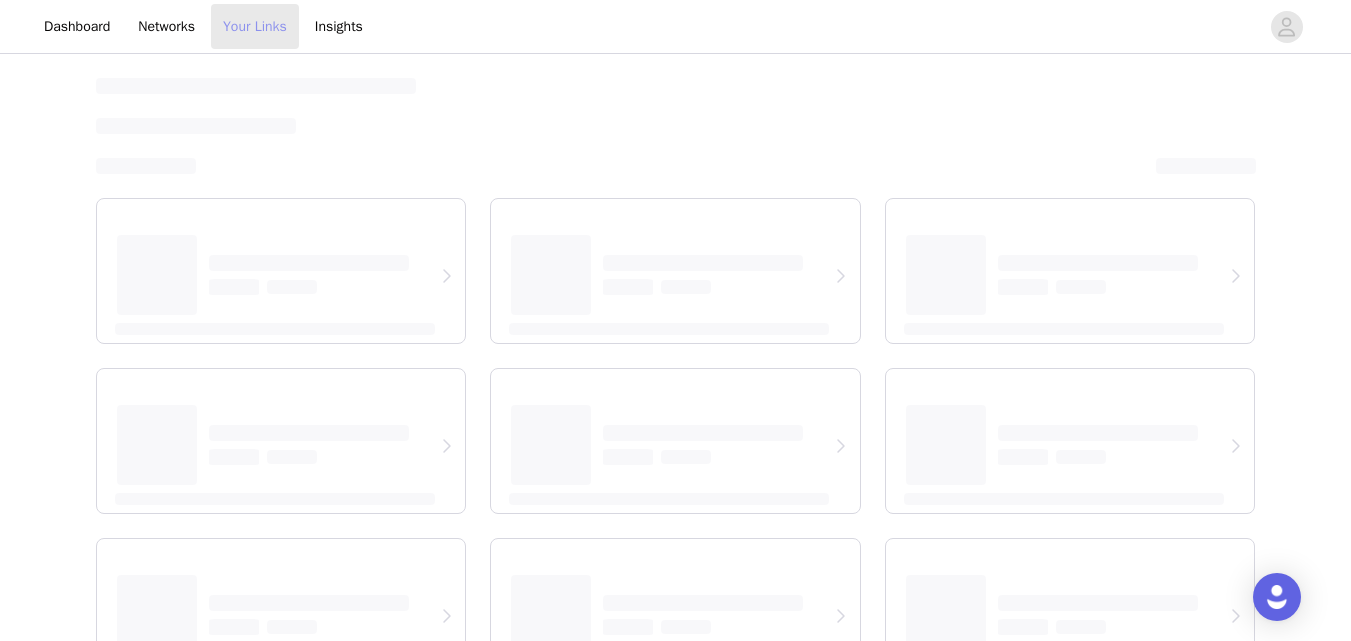 select on "12" 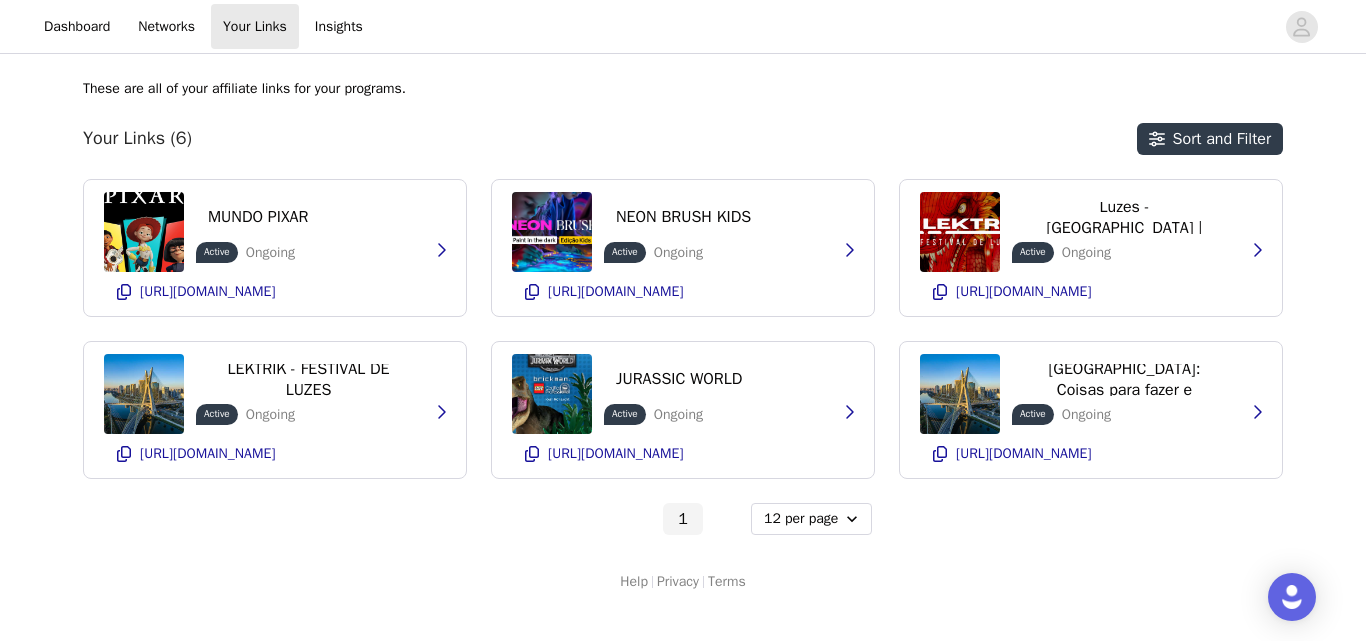 click on "Your Links (6)" at bounding box center (137, 139) 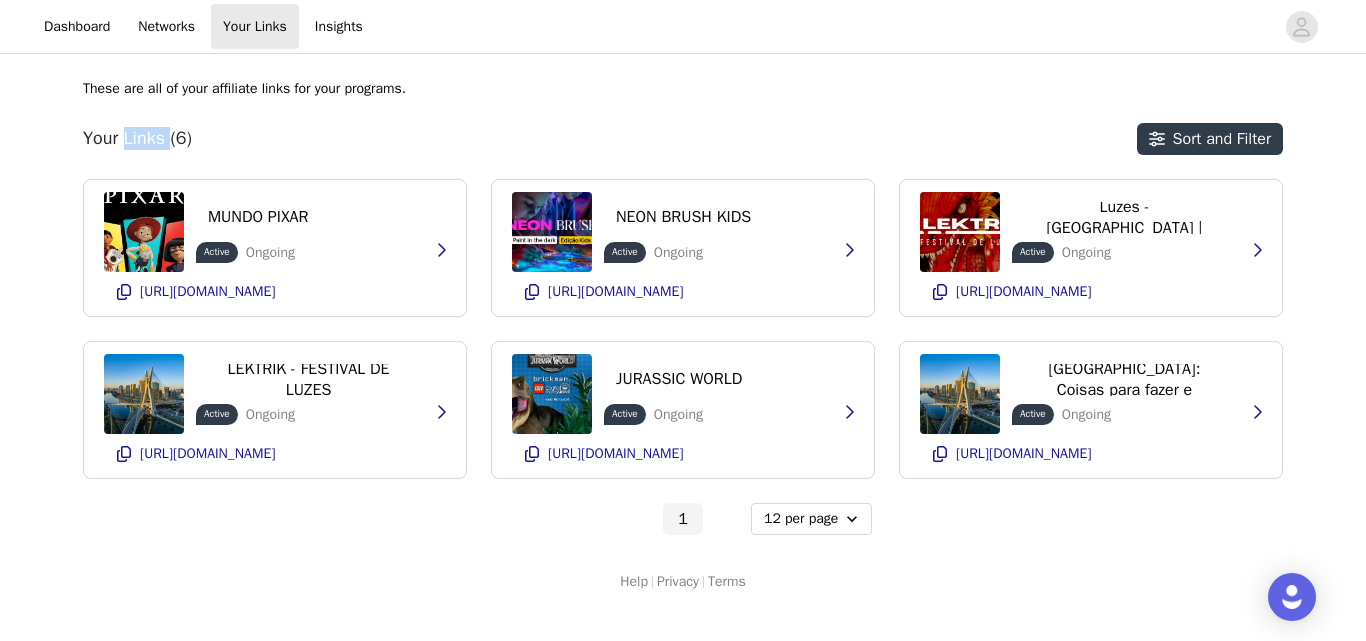 click on "Your Links (6)" at bounding box center (137, 139) 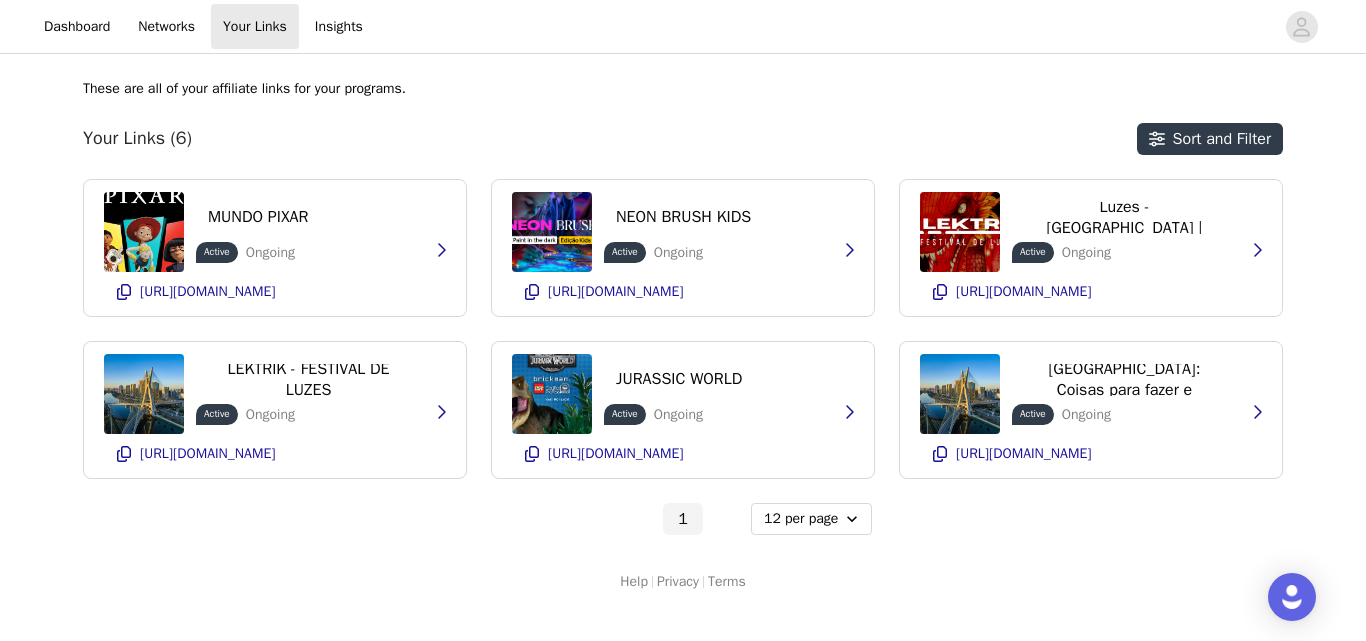 click at bounding box center (664, 139) 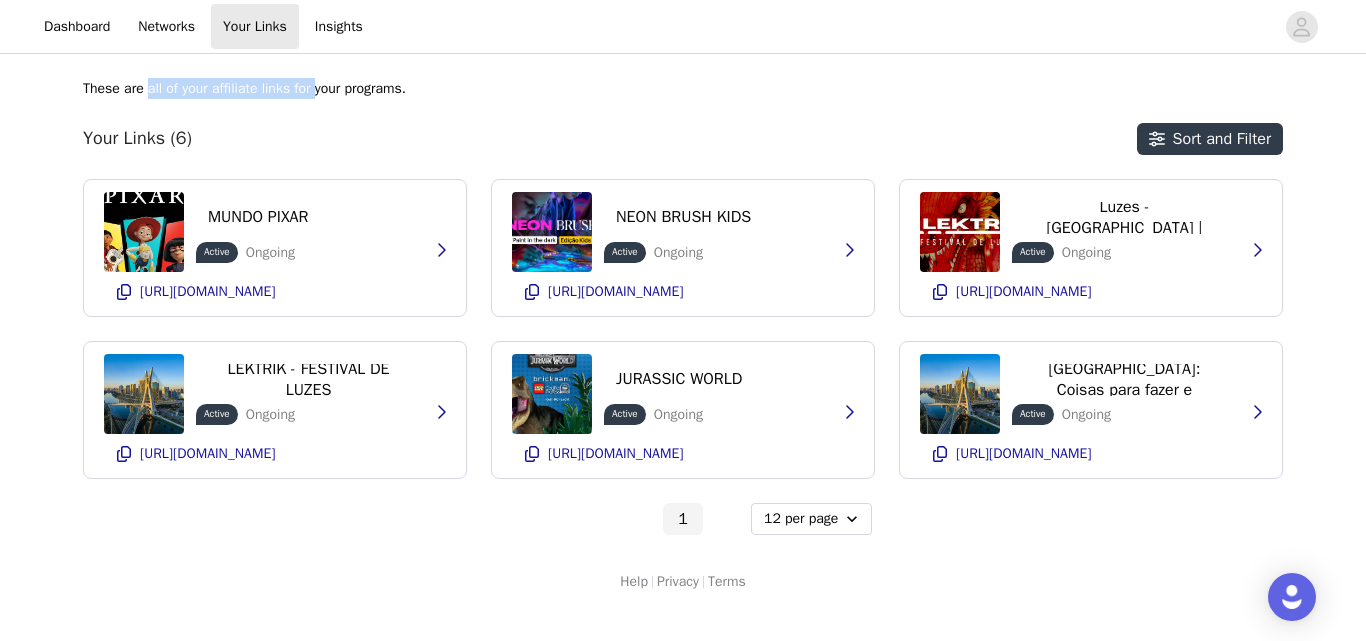 drag, startPoint x: 148, startPoint y: 83, endPoint x: 316, endPoint y: 88, distance: 168.07439 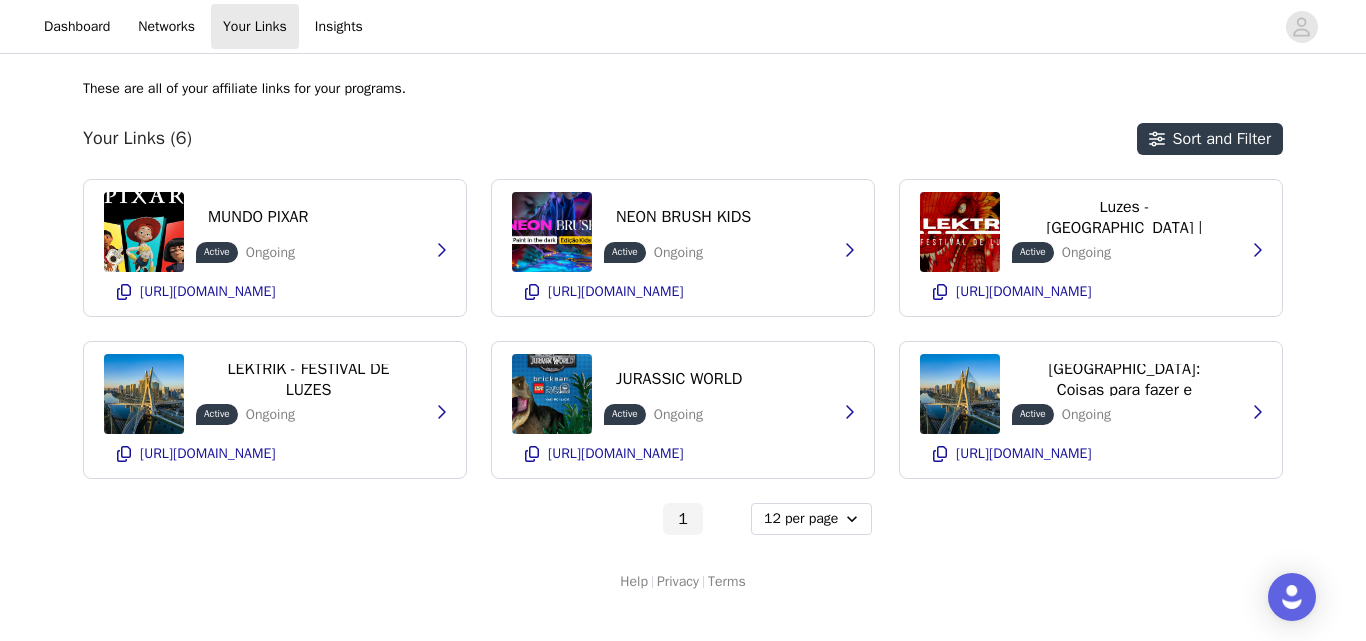 click on "These are all of your affiliate links for your programs. Your Links (6) Sort and Filter MUNDO PIXAR Active Ongoing https://glnk.io/lrw8q/feverxvemcompilha28v NEON BRUSH KIDS Active Ongoing https://glnk.io/lrw8q/feverxvemcompilha6hn Lektrik: Um Festival de Luzes - São Paulo | Ingressos | Fever Active Ongoing https://glnk.io/lrw8q/feverxvemcompilha94n LEKTRIK - FESTIVAL DE LUZES Active Ongoing https://glnk.io/lrw8q/feverxvemcompilha3jb JURASSIC WORLD Active Ongoing https://glnk.io/lrw8q/feverxvemcompilha7ap Eventos em São Paulo: Coisas para fazer e atividades | Fever Active Ongoing https://glnk.io/lrw8q/feverxvemcompilha 1  - Optional 6 per page 12 per page 24 per page" at bounding box center (683, 306) 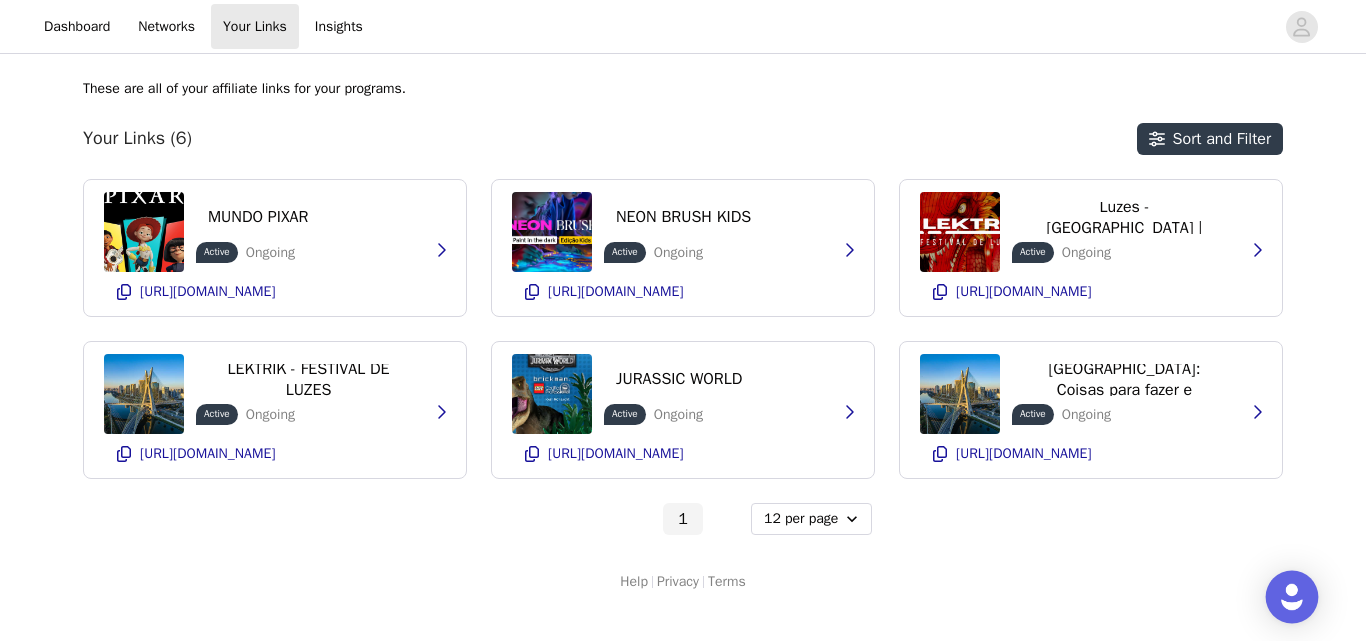 click at bounding box center [1292, 597] 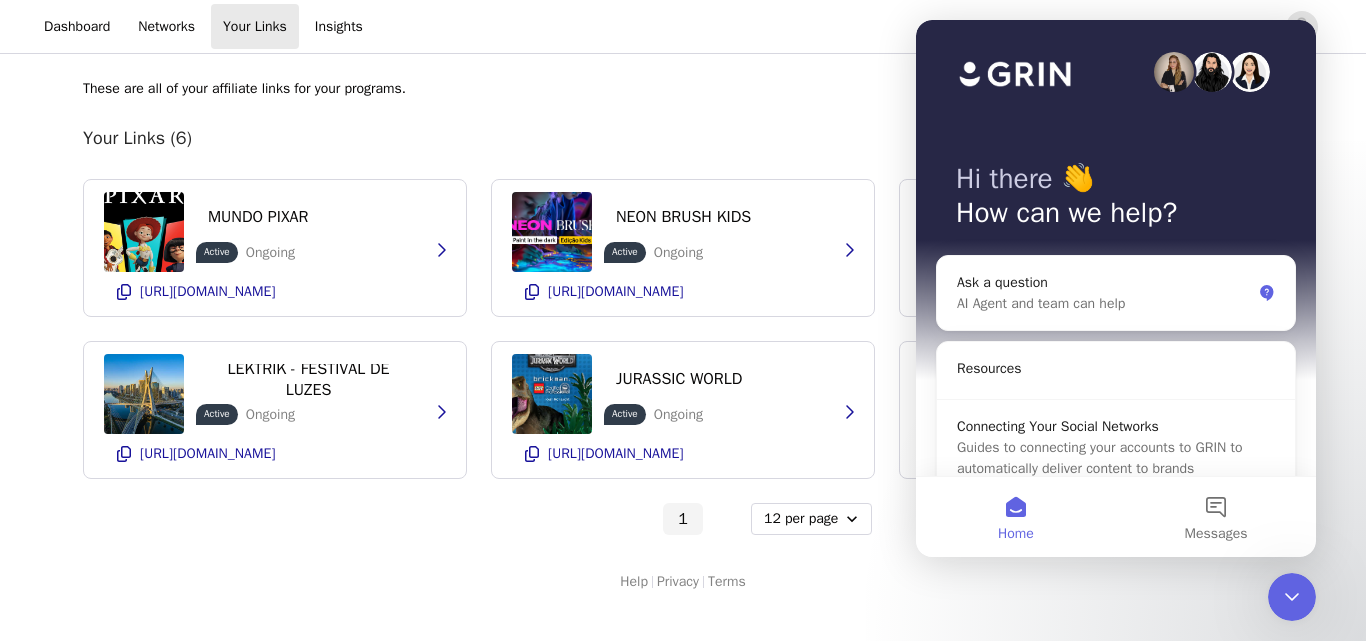 scroll, scrollTop: 0, scrollLeft: 0, axis: both 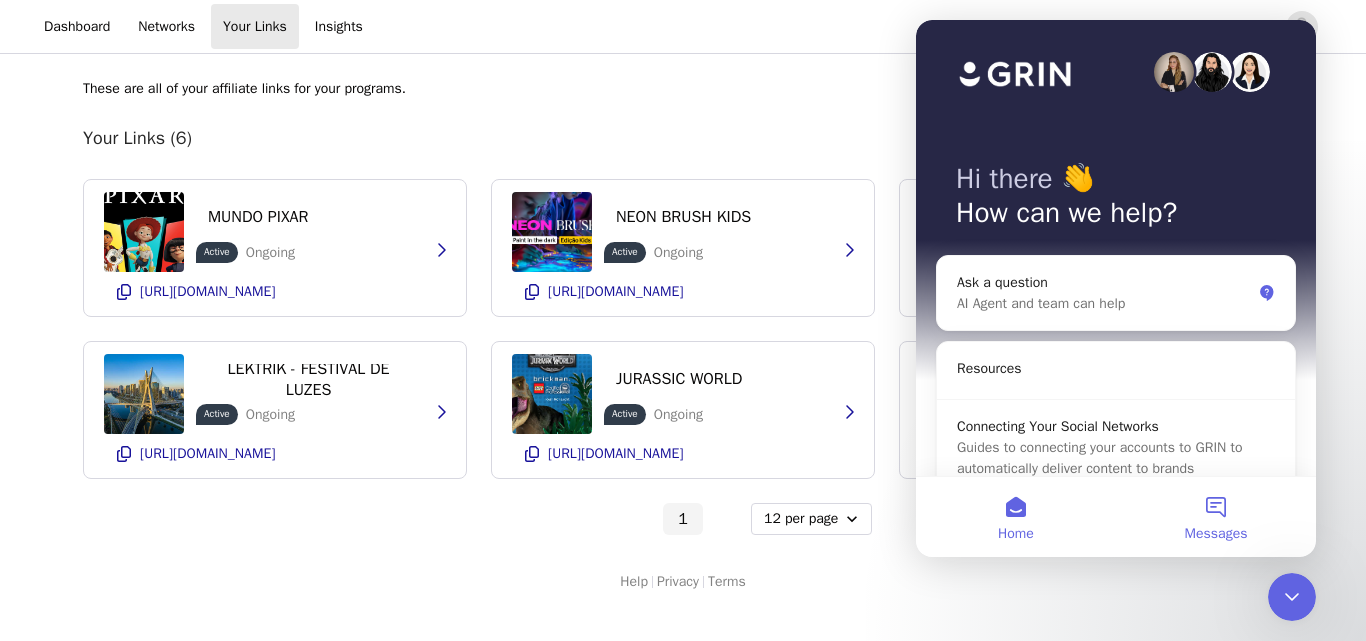 click on "Messages" at bounding box center [1216, 517] 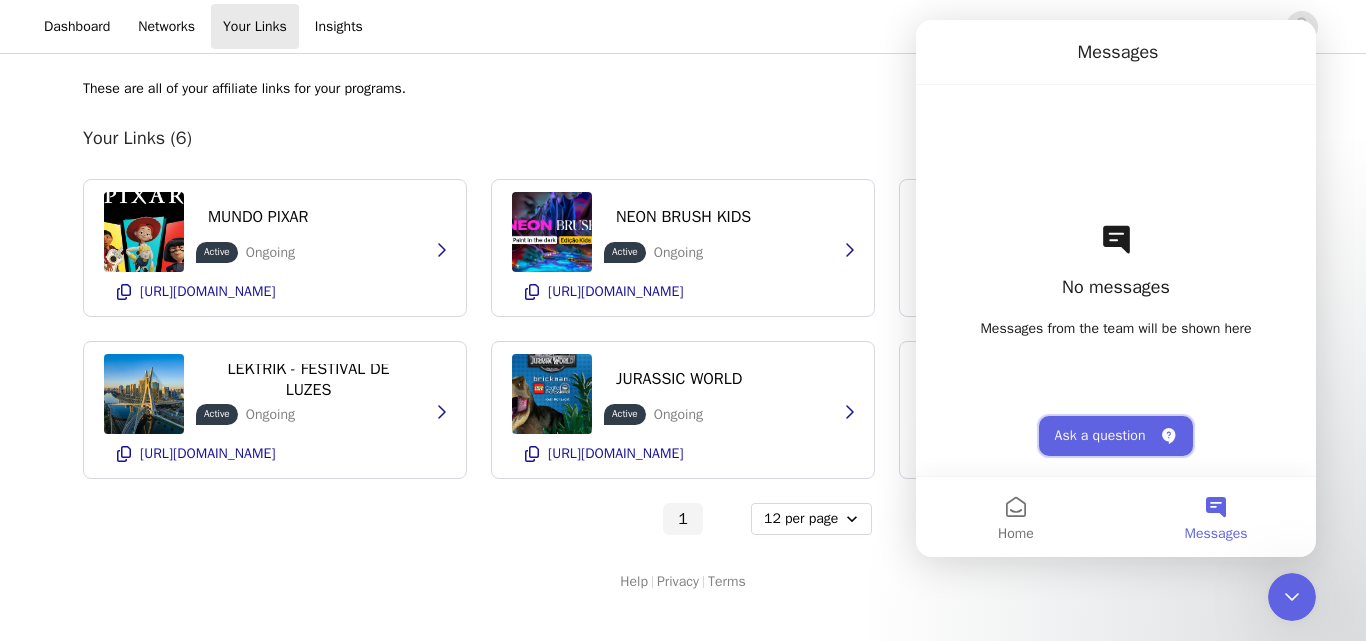 click on "Ask a question" at bounding box center [1116, 436] 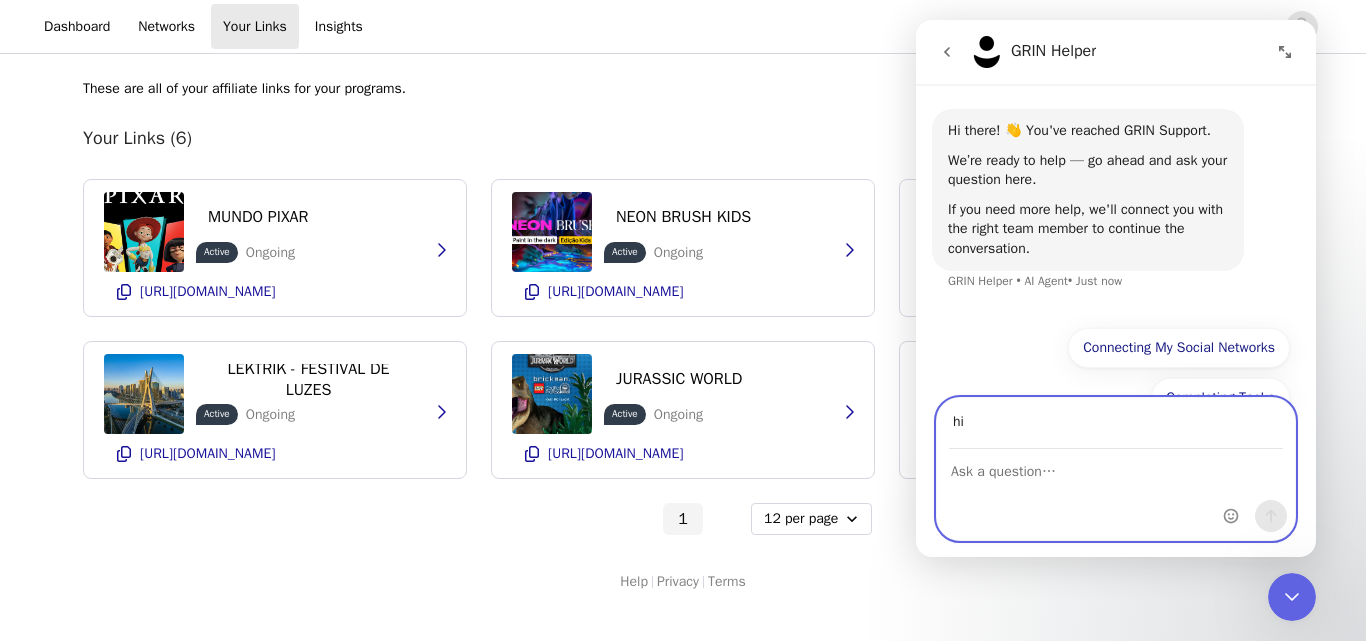 click at bounding box center (1116, 467) 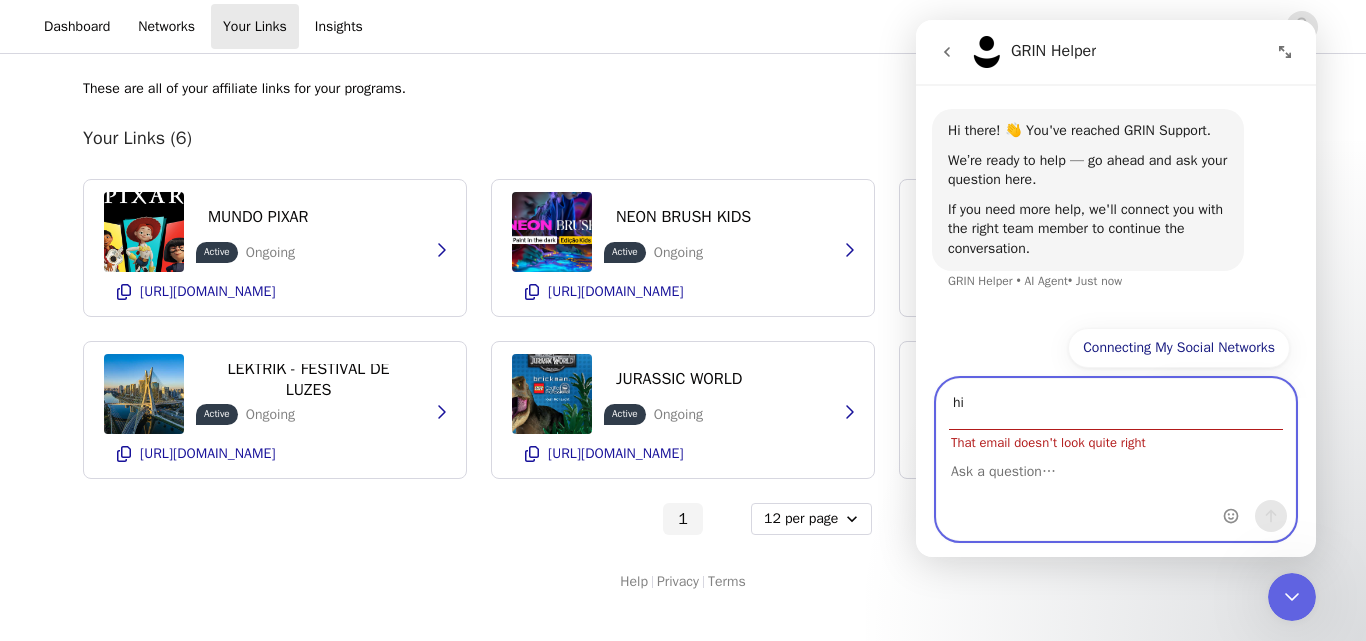 type on "h" 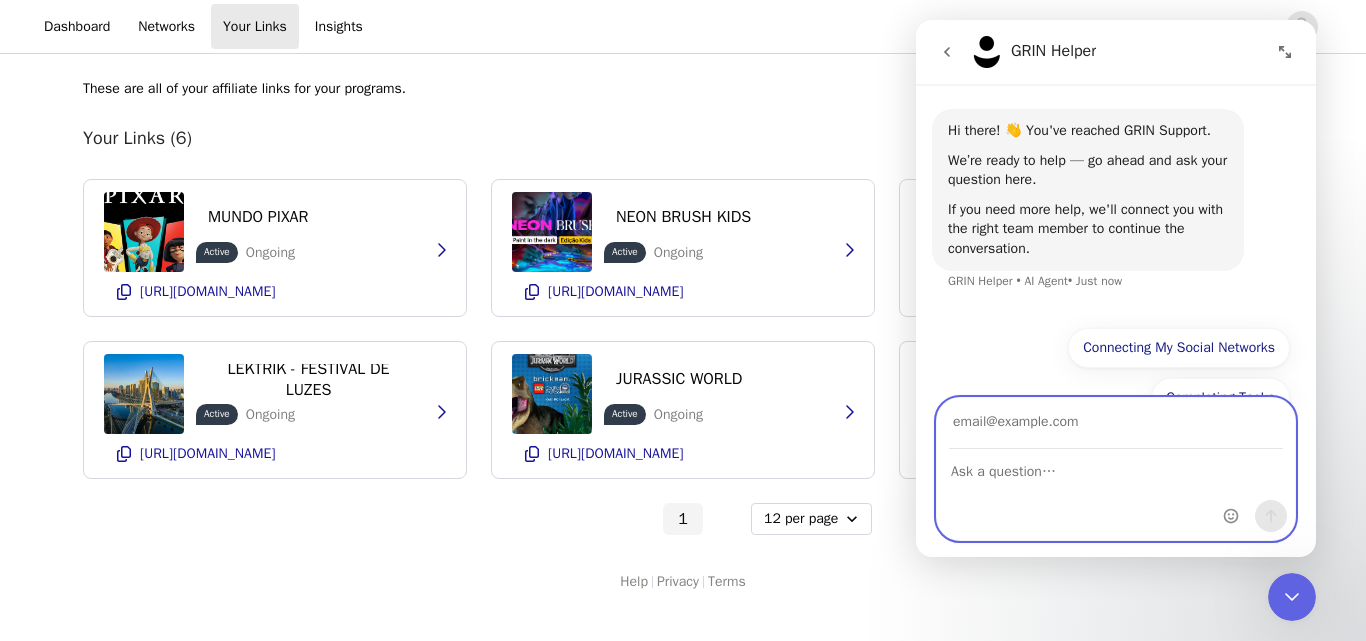 click at bounding box center (1116, 423) 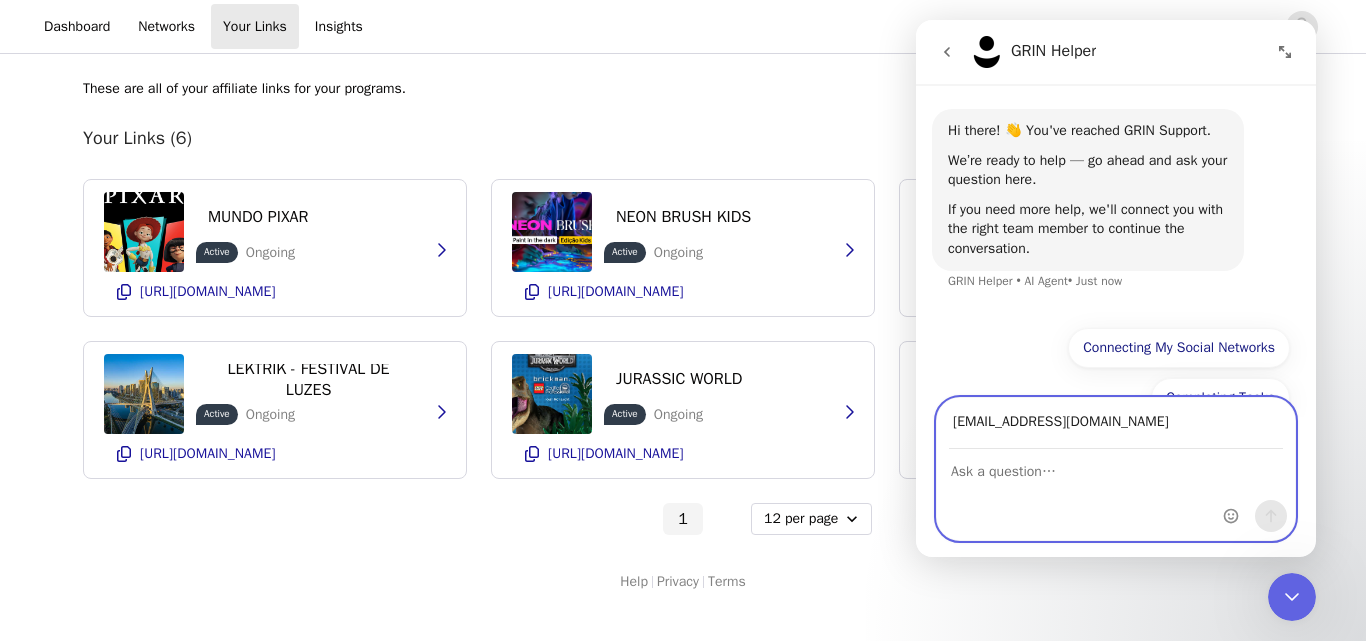 click at bounding box center (1116, 467) 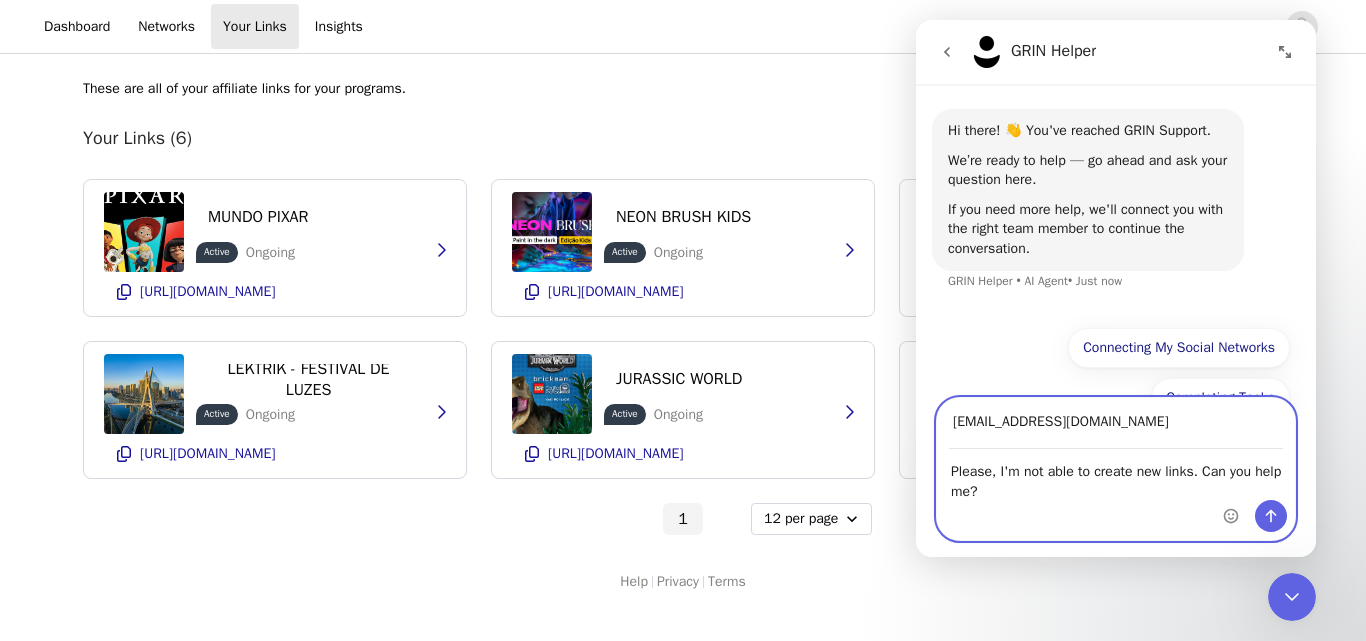 type on "Please, I'm not able to create new links. Can you help me?" 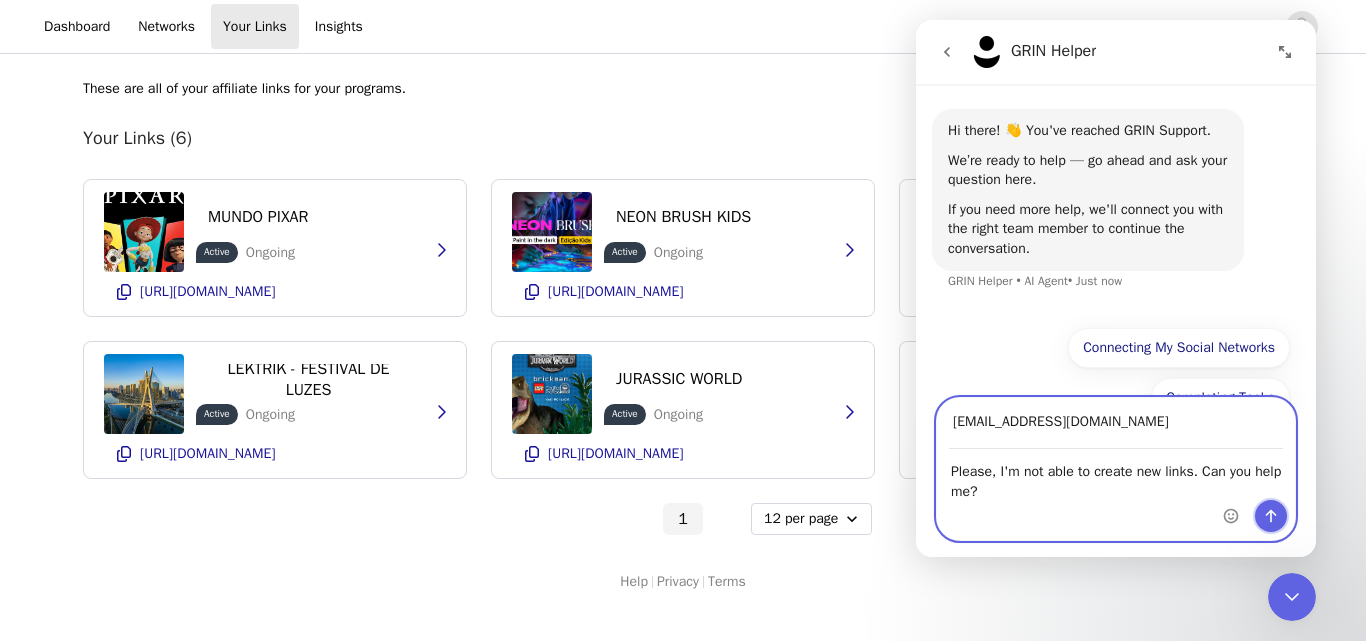 click 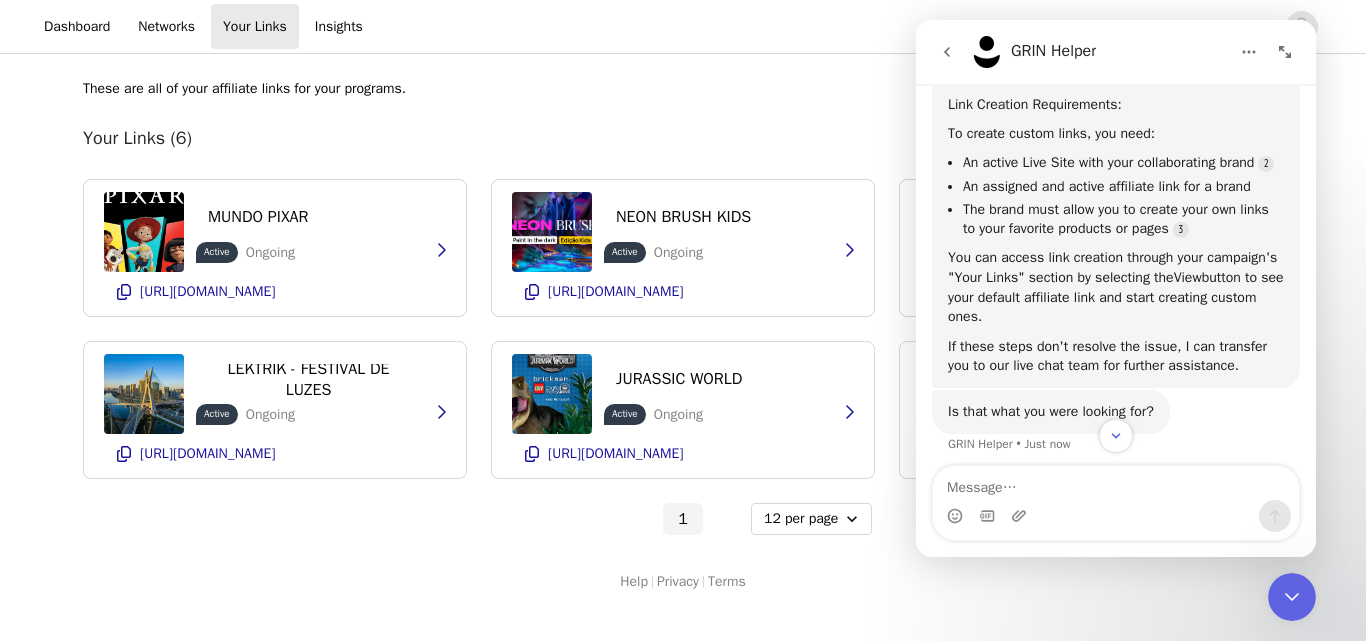 scroll, scrollTop: 541, scrollLeft: 0, axis: vertical 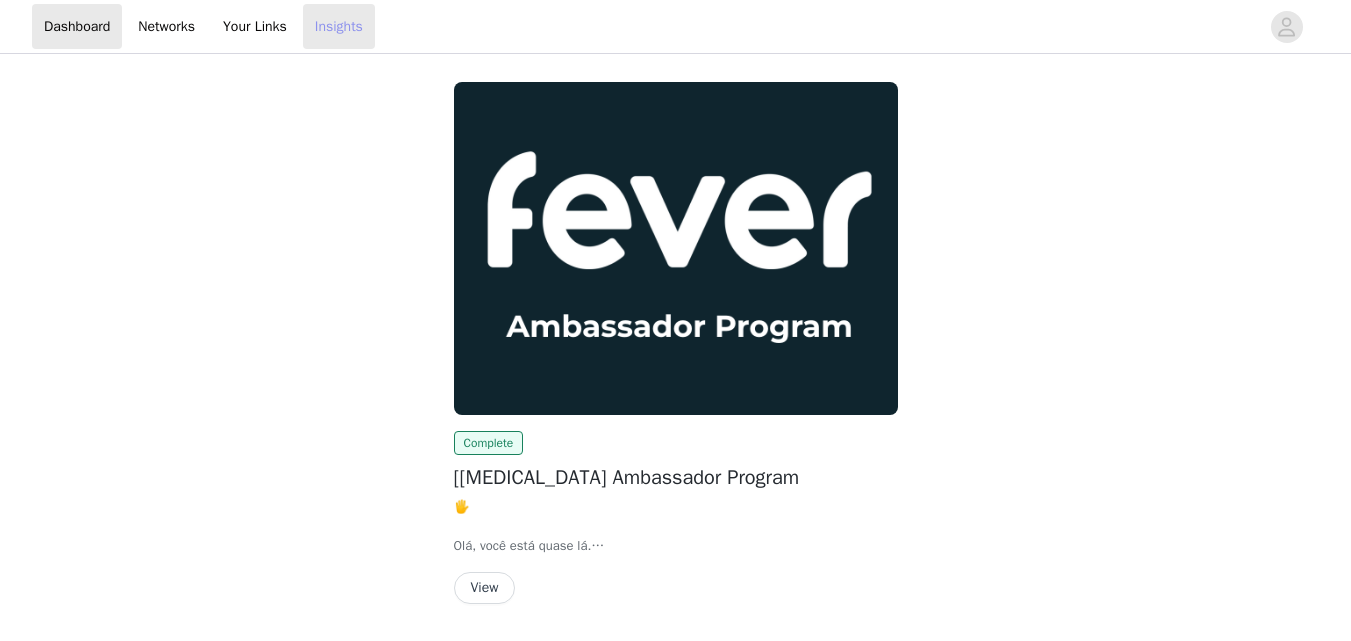 click on "Insights" at bounding box center [339, 26] 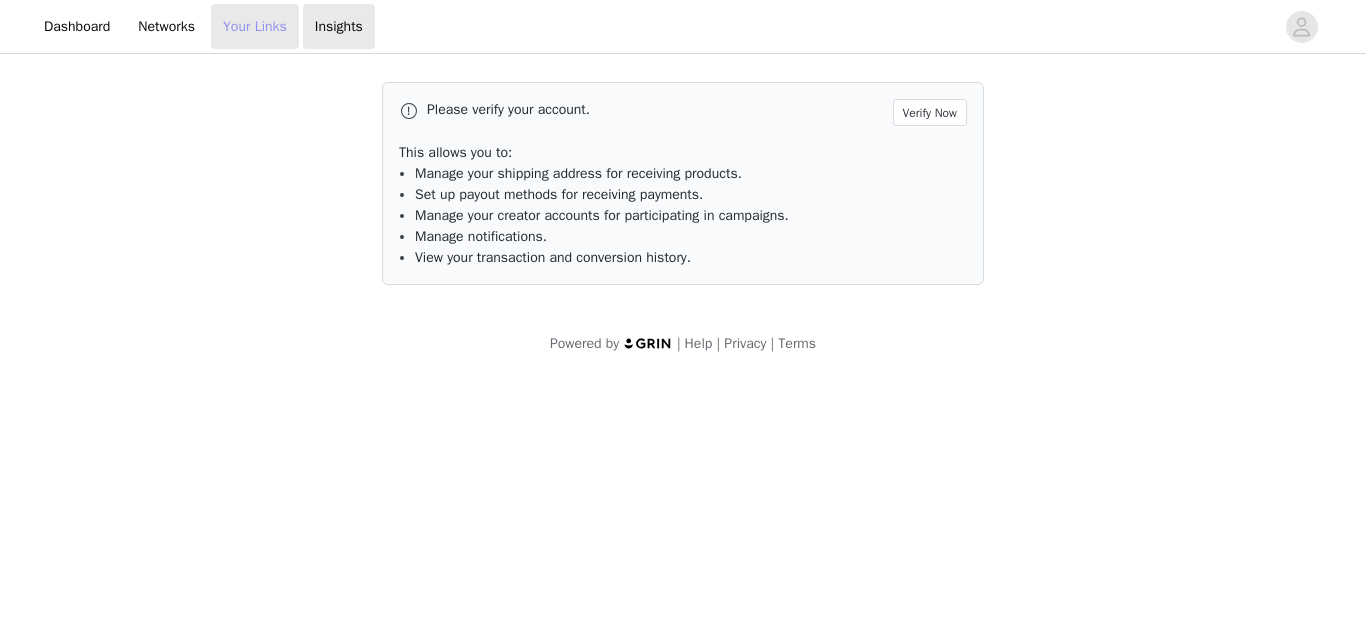 click on "Your Links" at bounding box center [255, 26] 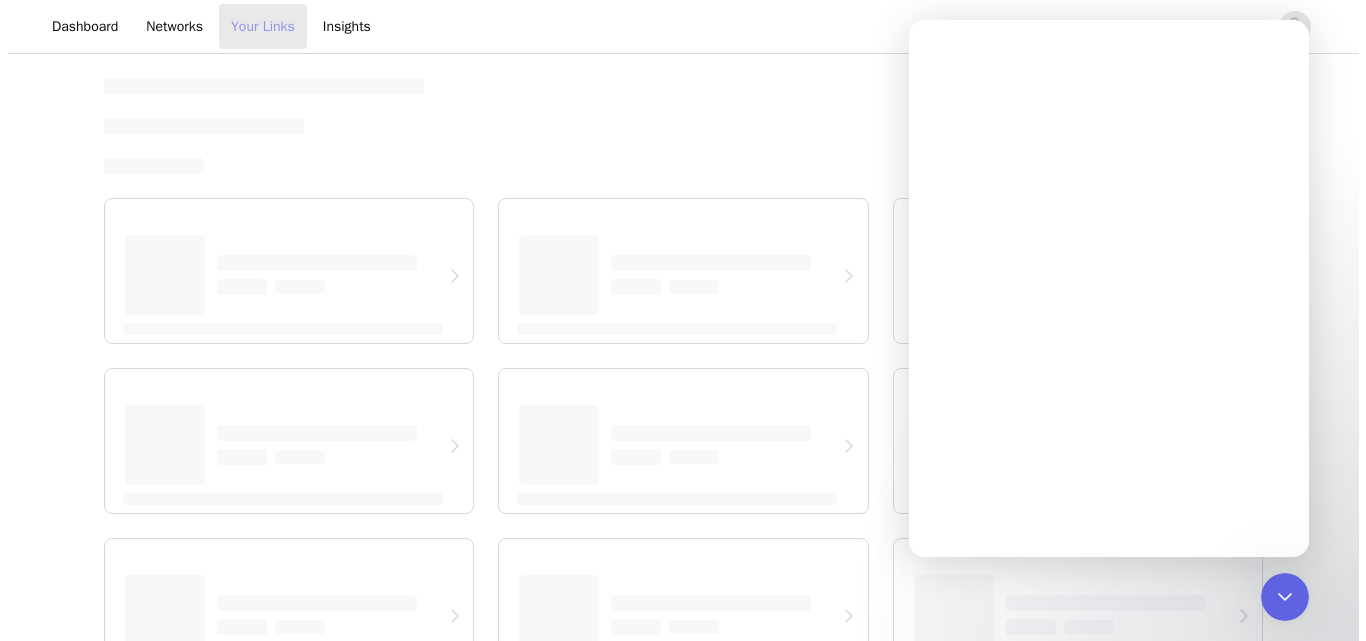 scroll, scrollTop: 0, scrollLeft: 0, axis: both 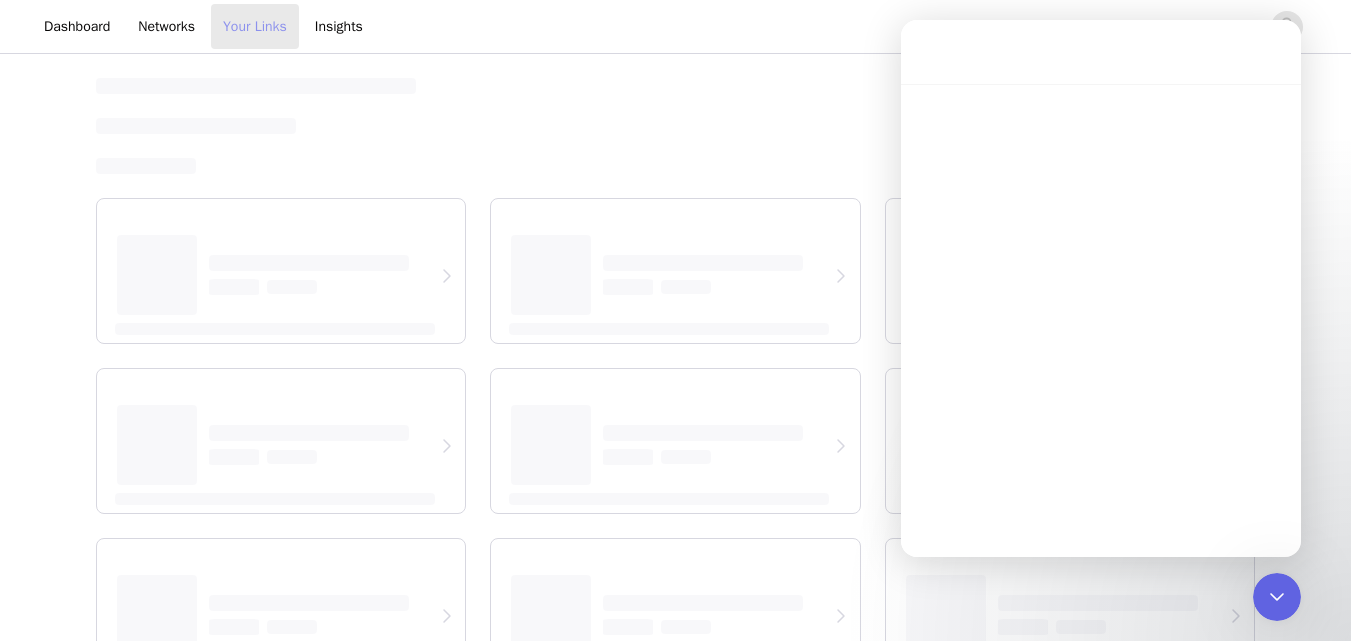 select on "12" 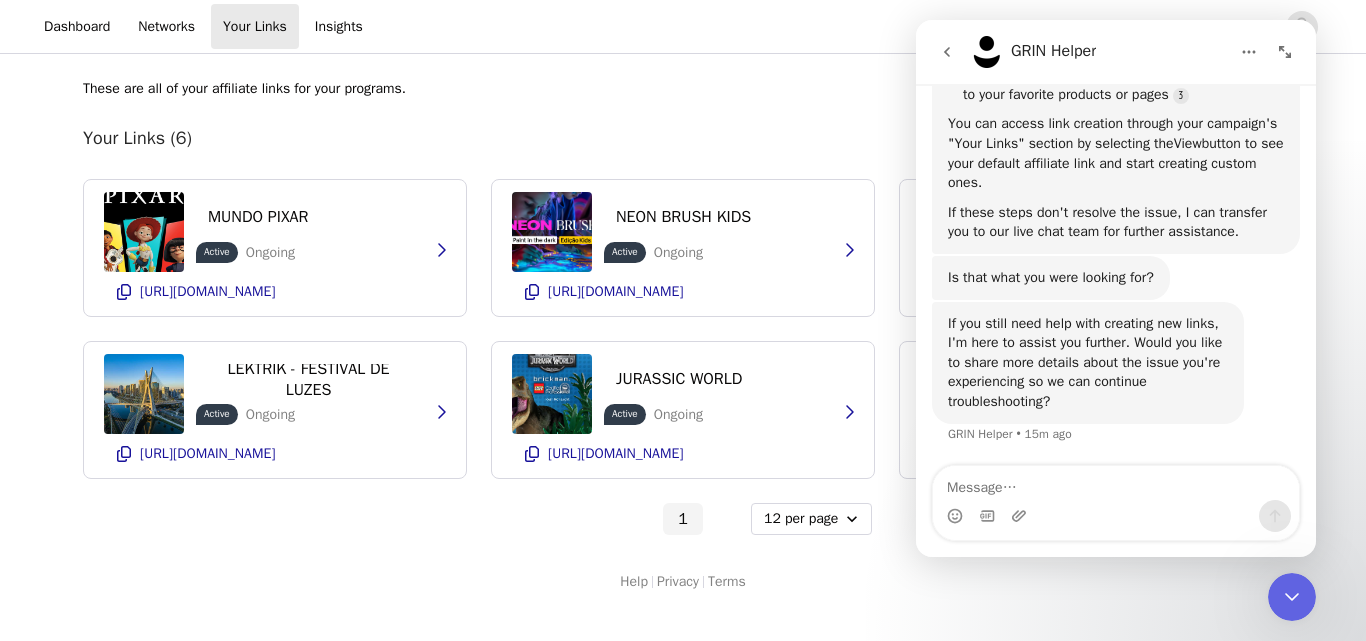scroll, scrollTop: 665, scrollLeft: 0, axis: vertical 